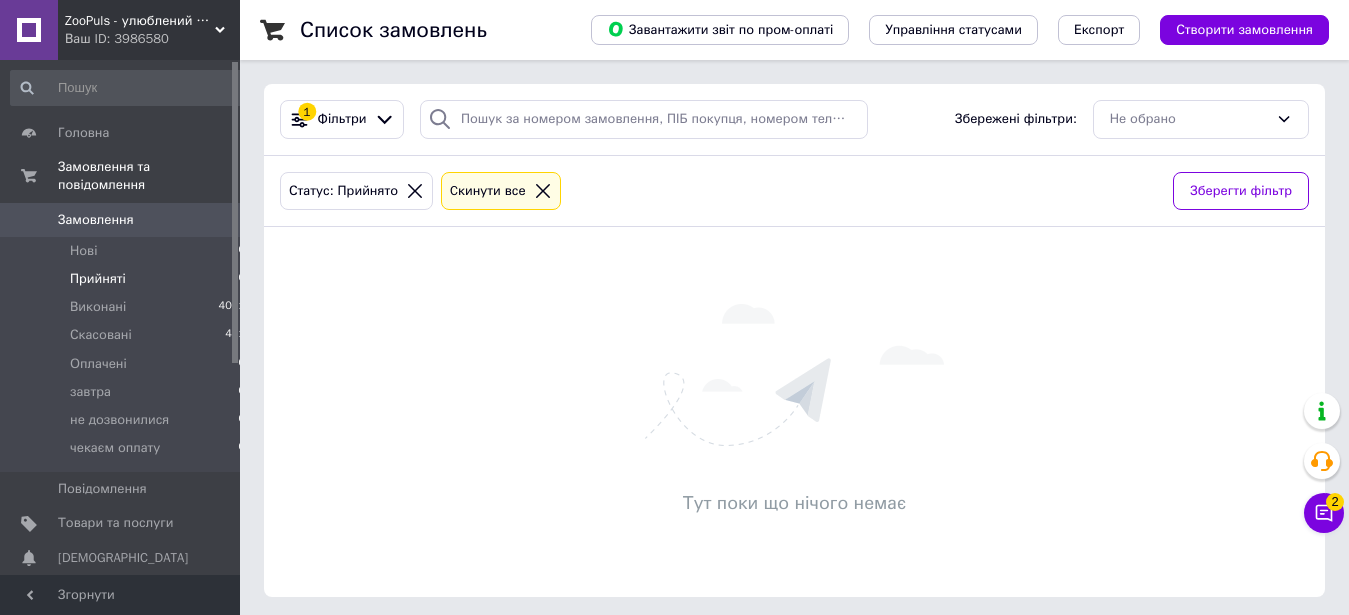 scroll, scrollTop: 0, scrollLeft: 0, axis: both 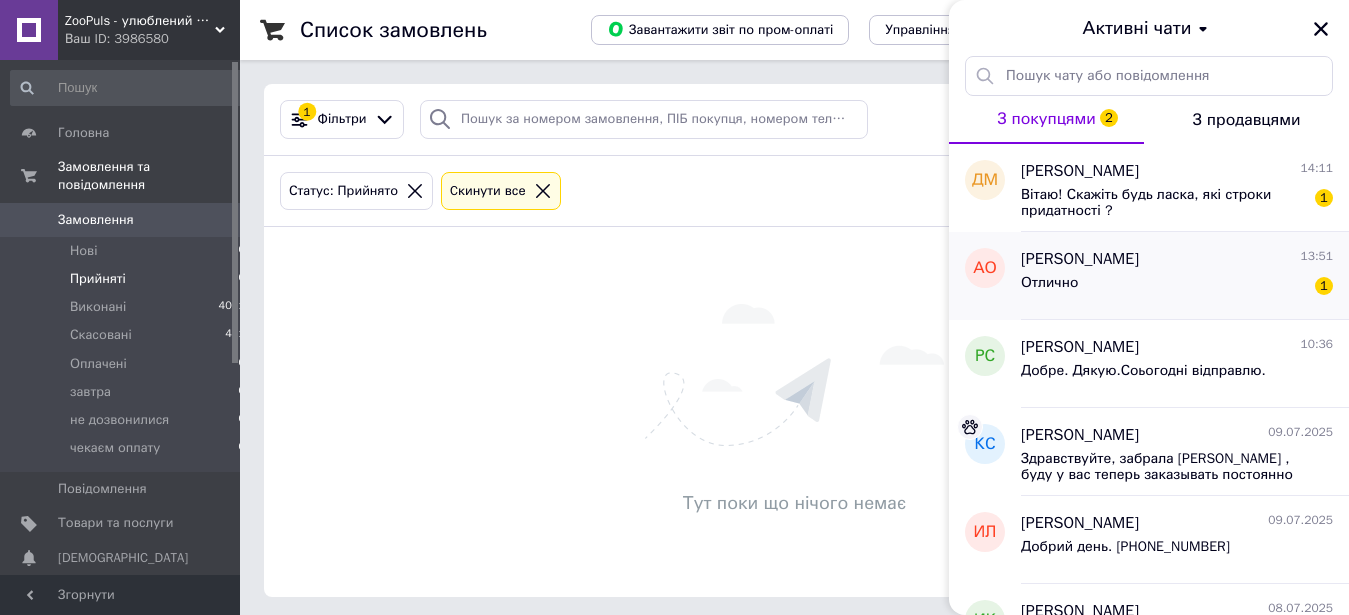 click on "Отлично 1" at bounding box center [1177, 287] 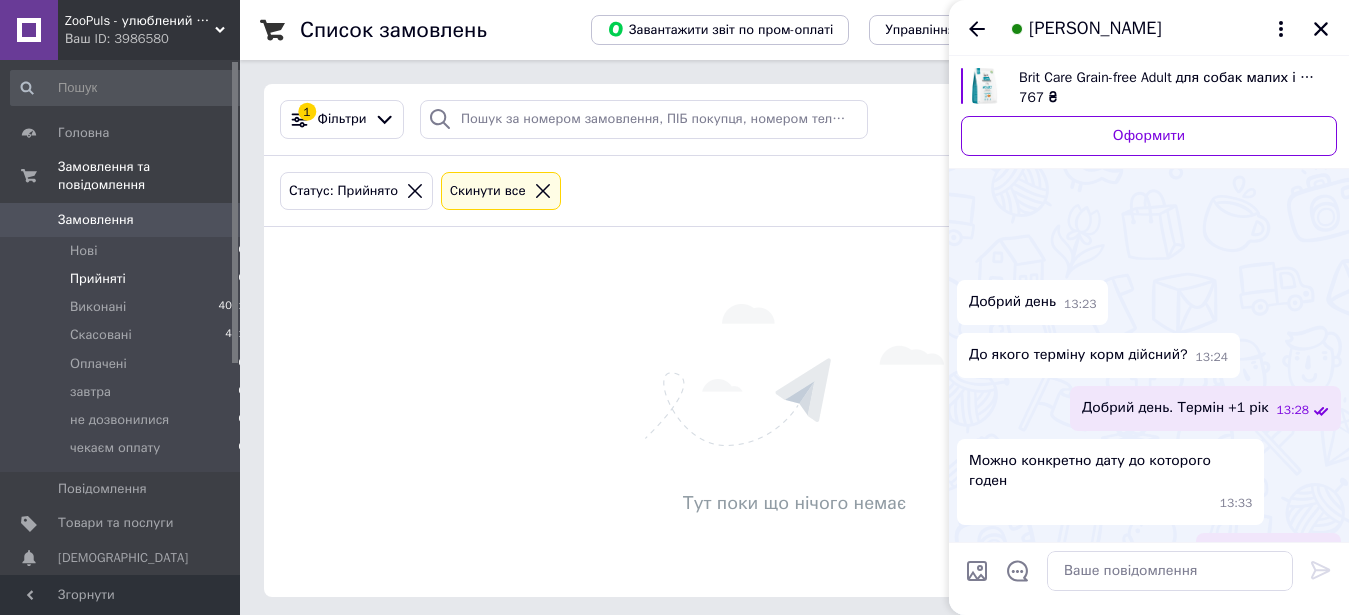scroll, scrollTop: 133, scrollLeft: 0, axis: vertical 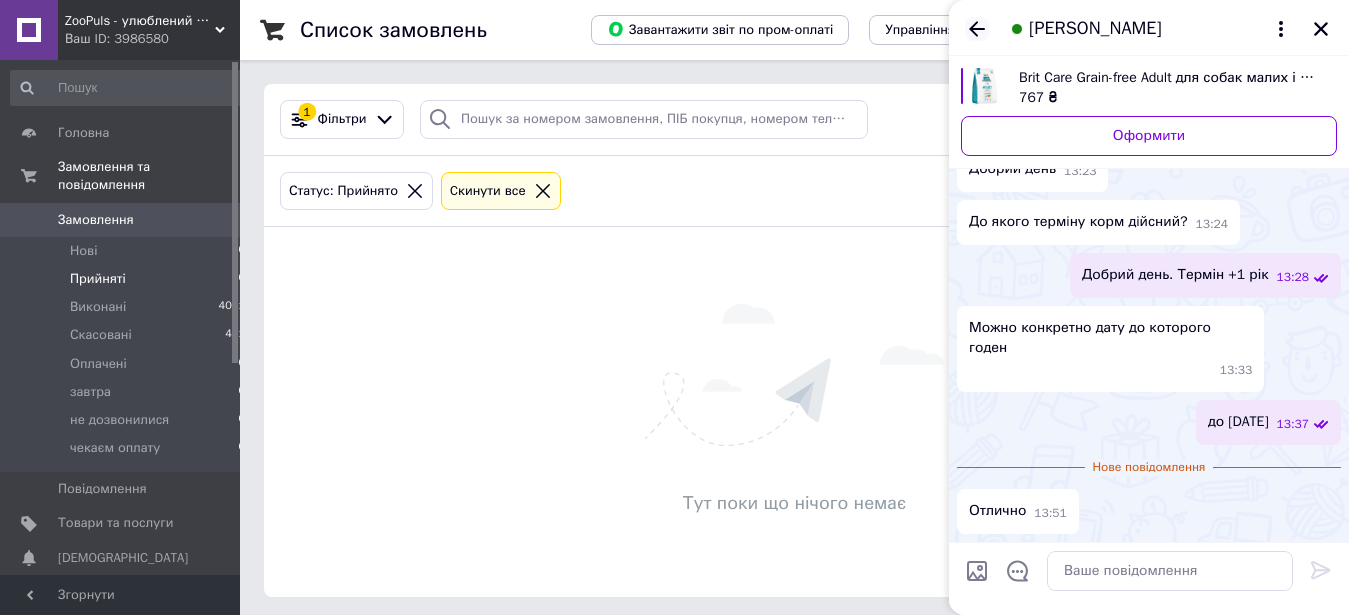 click 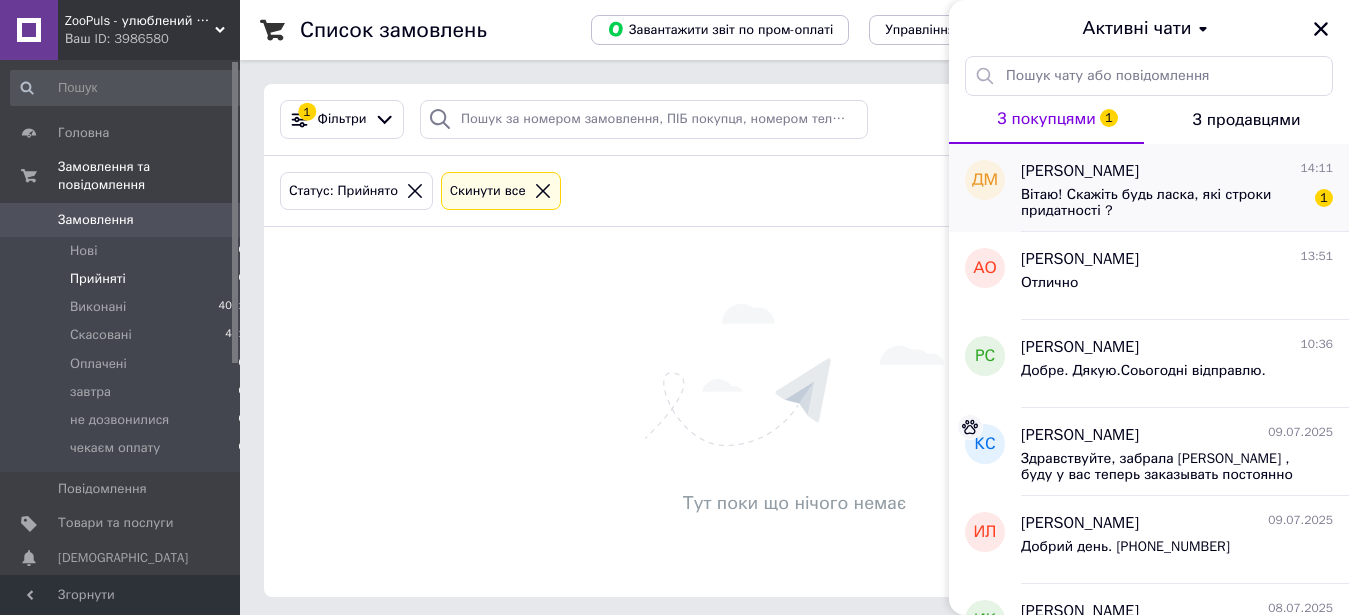 click on "Вітаю! Скажіть будь ласка, які строки придатності ?" at bounding box center [1163, 203] 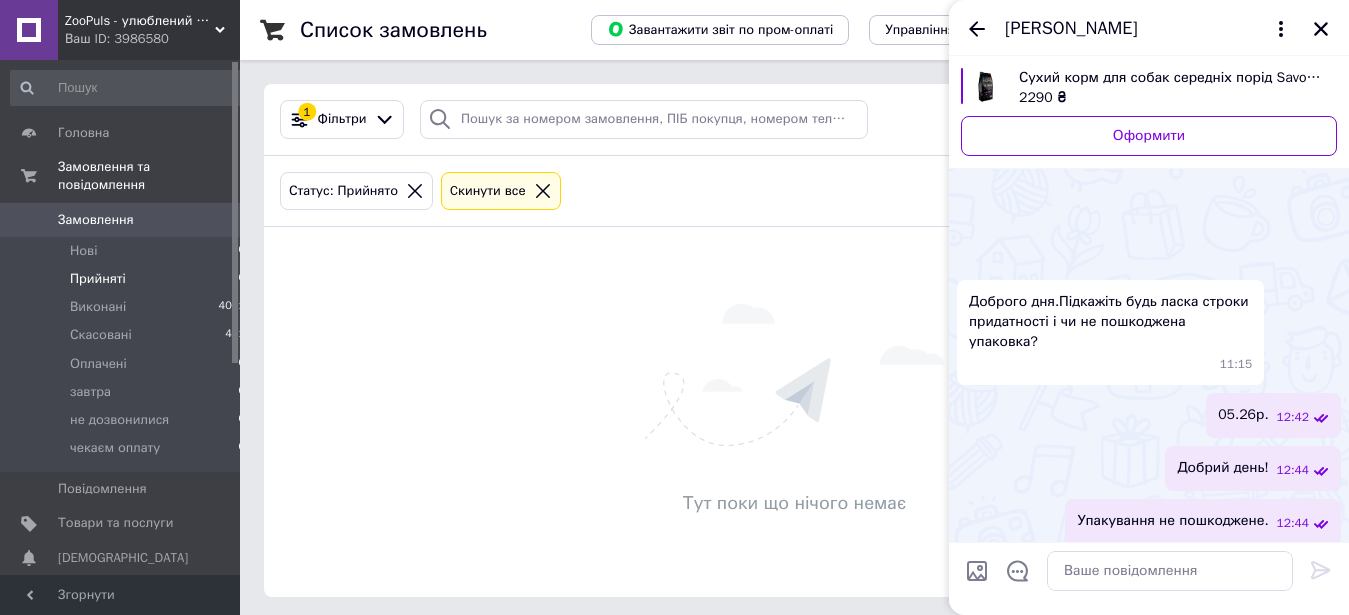 scroll, scrollTop: 188, scrollLeft: 0, axis: vertical 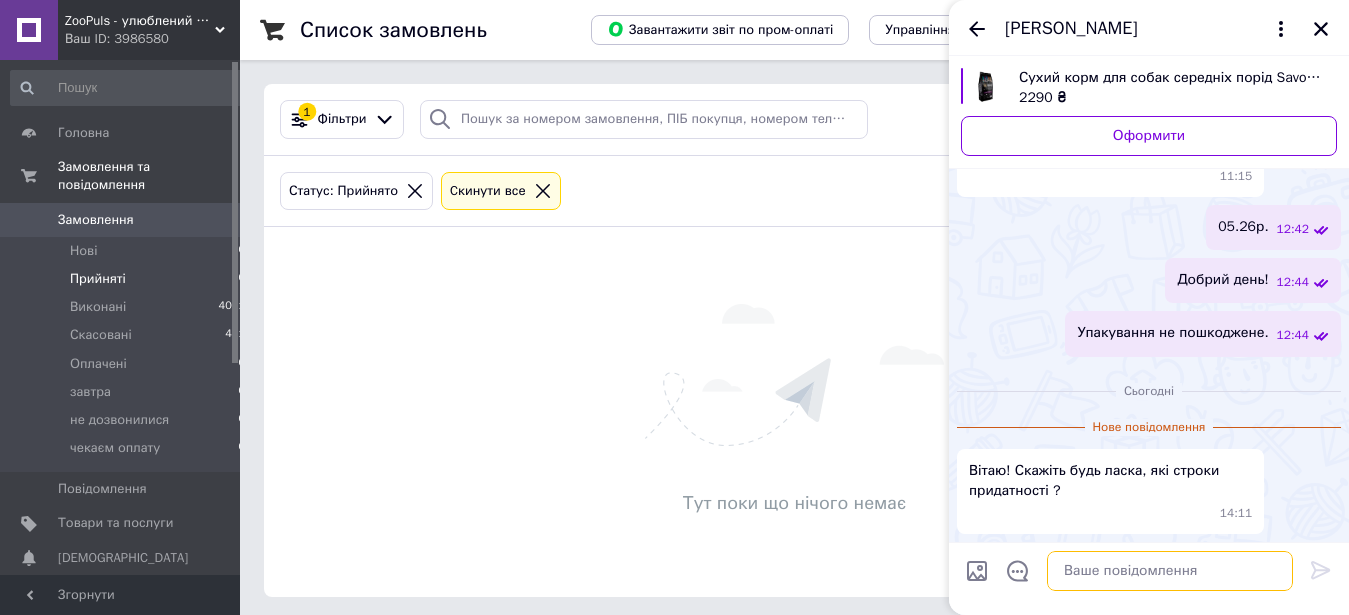 click at bounding box center [1170, 571] 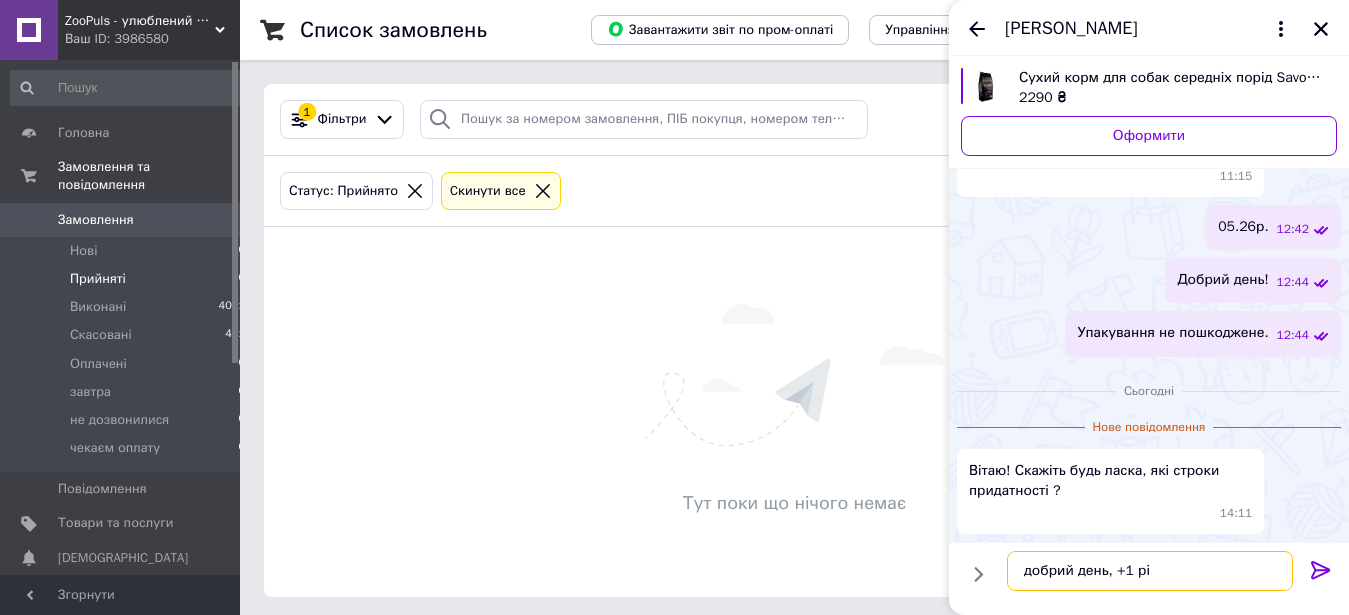 type on "добрий день, +1 рік" 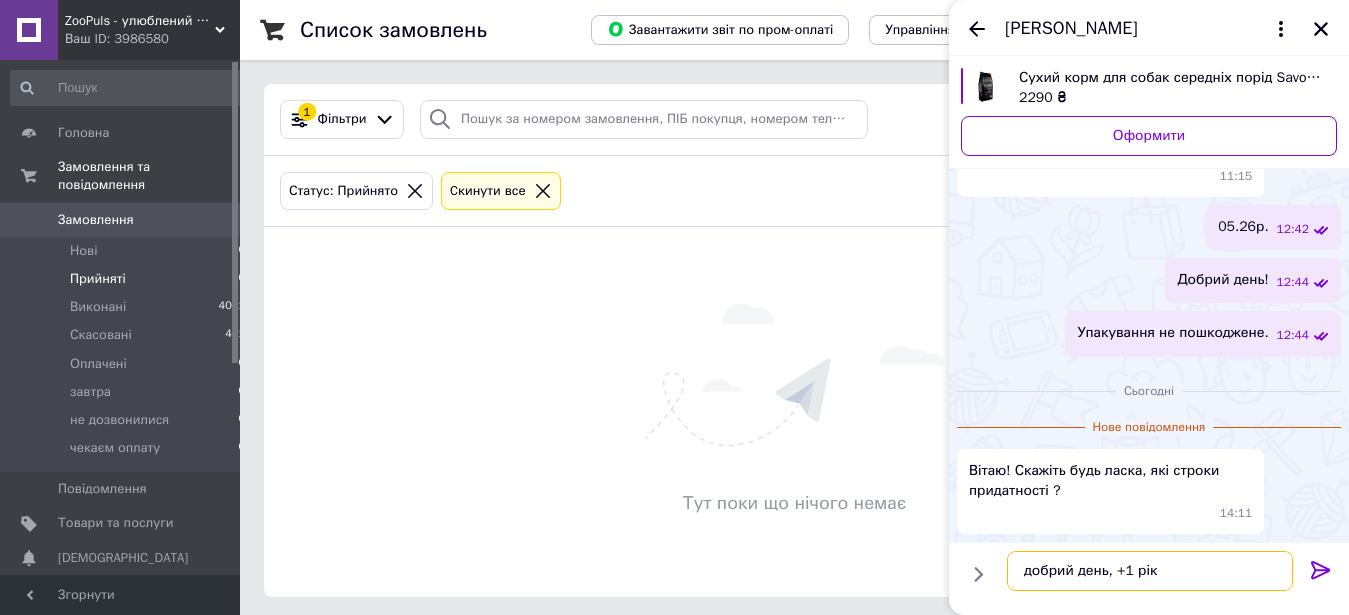 type 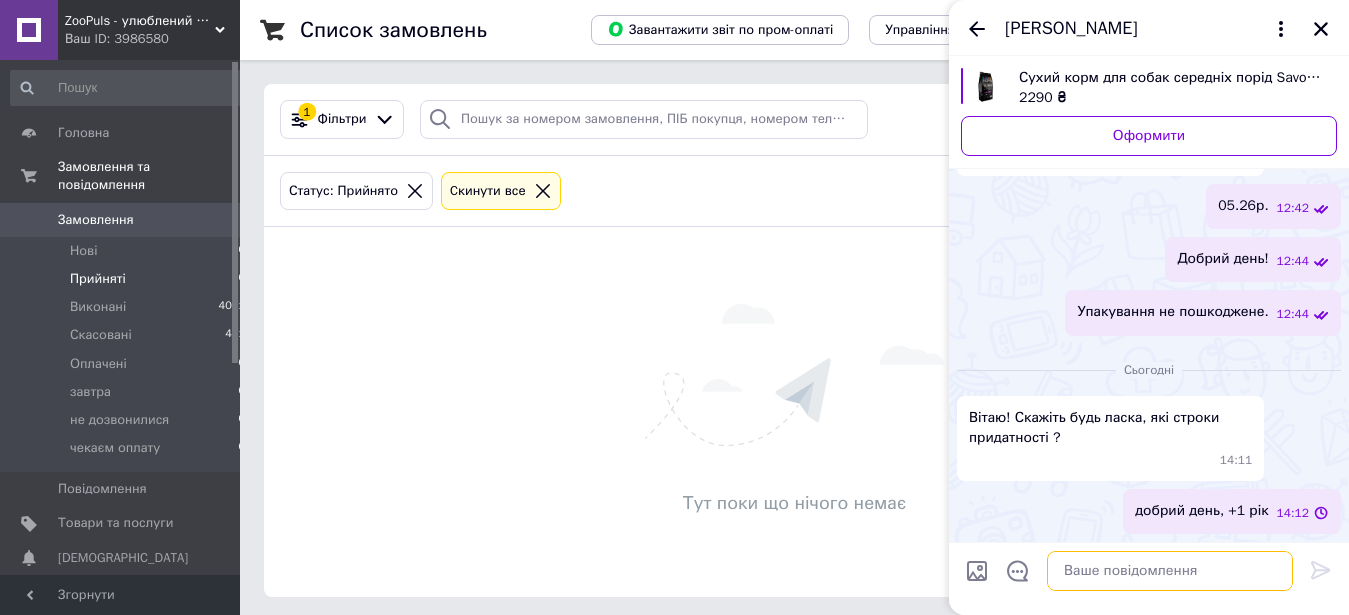 scroll, scrollTop: 158, scrollLeft: 0, axis: vertical 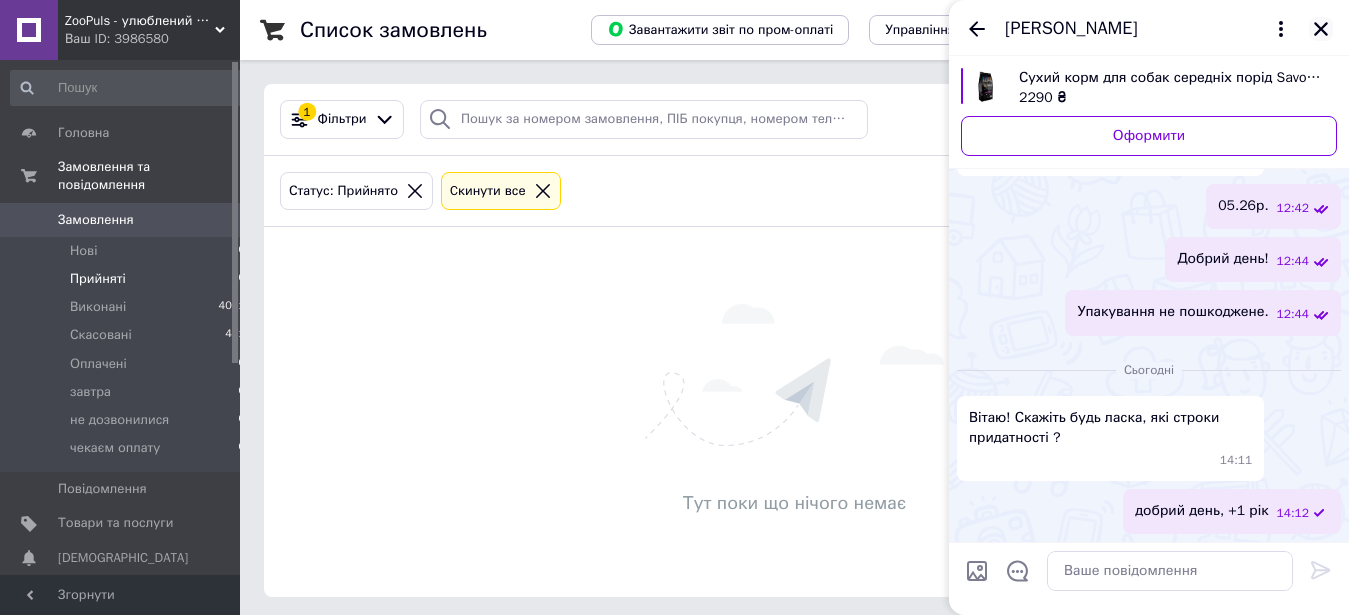 click 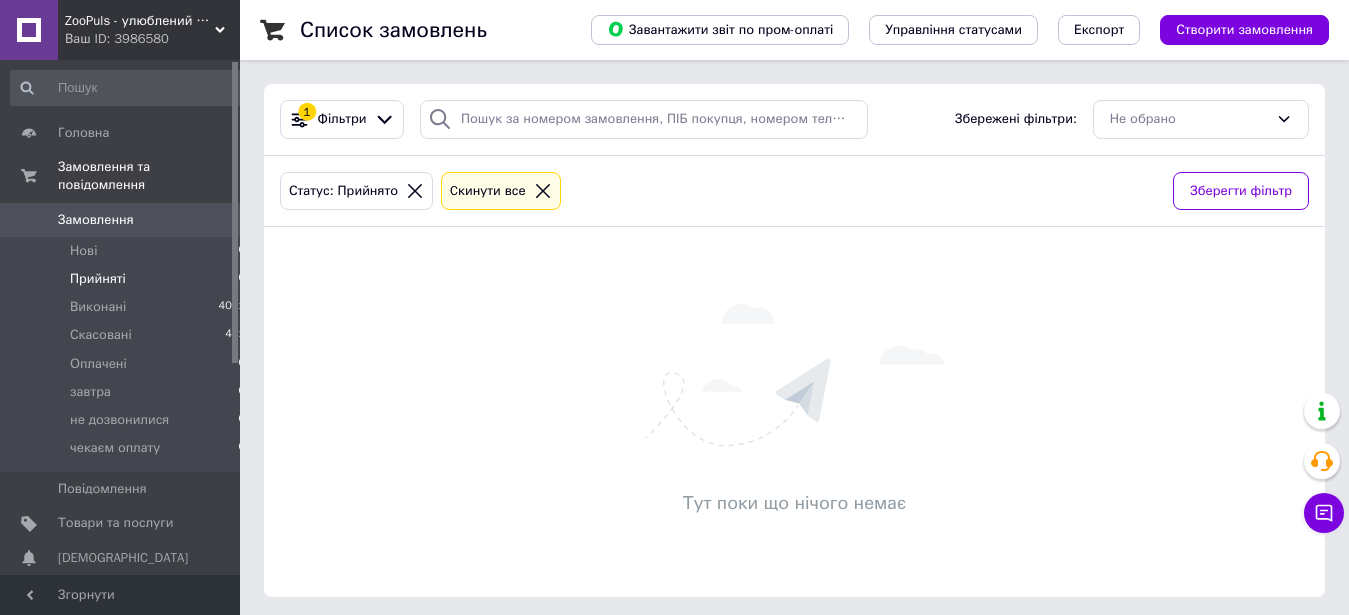 click on "Тут поки що нічого немає" at bounding box center [794, 412] 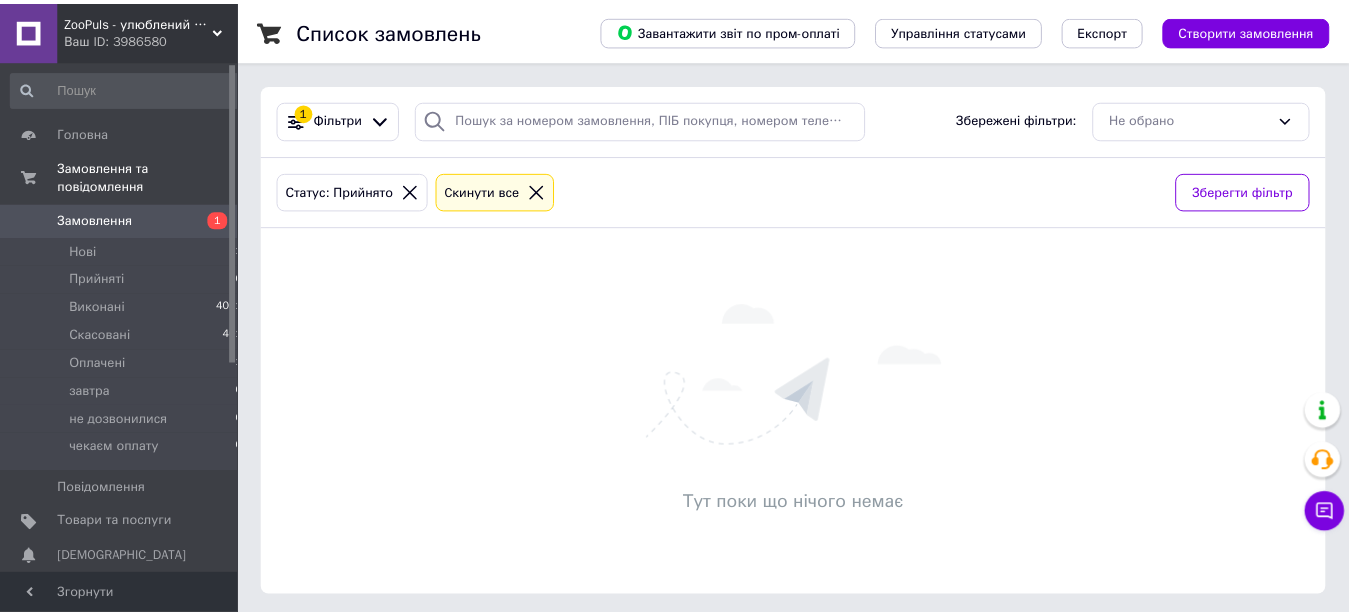 scroll, scrollTop: 0, scrollLeft: 0, axis: both 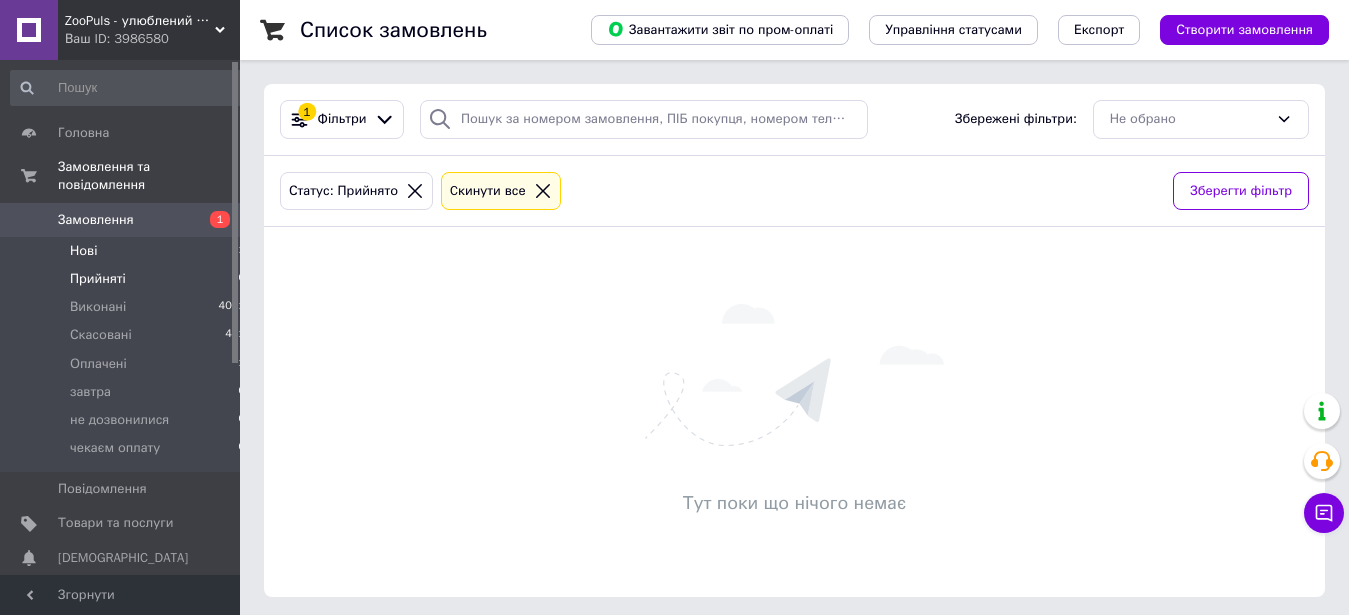 click on "Нові 1" at bounding box center (128, 251) 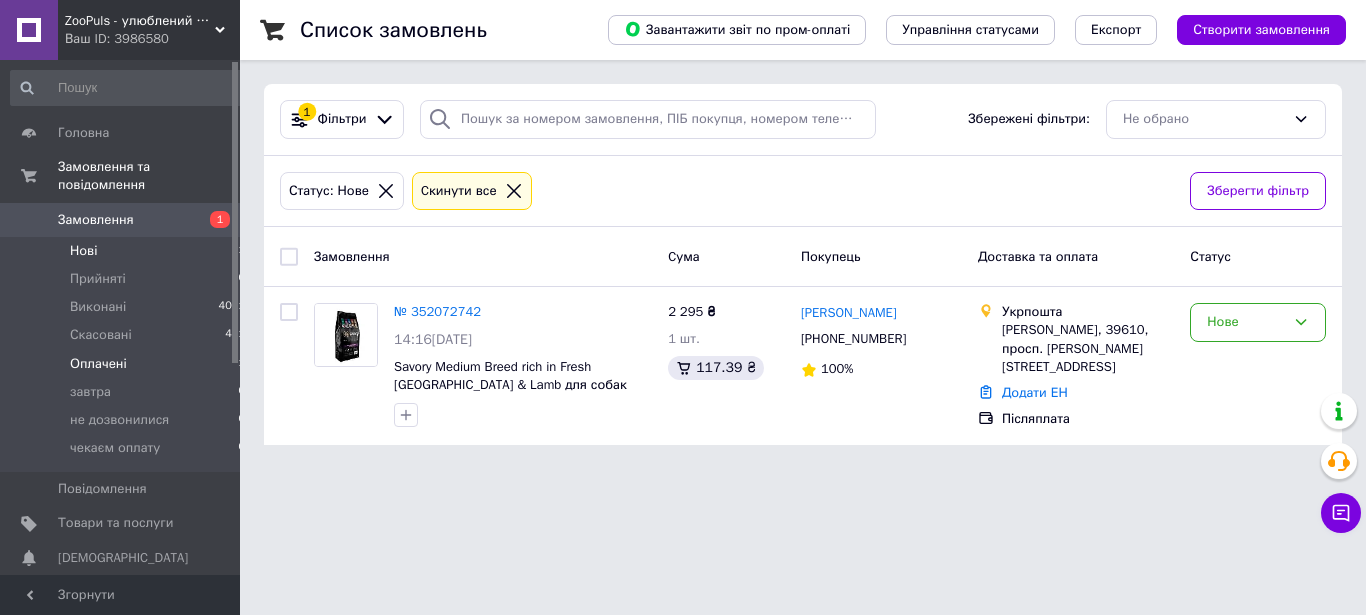 click on "Оплачені 1" at bounding box center [128, 364] 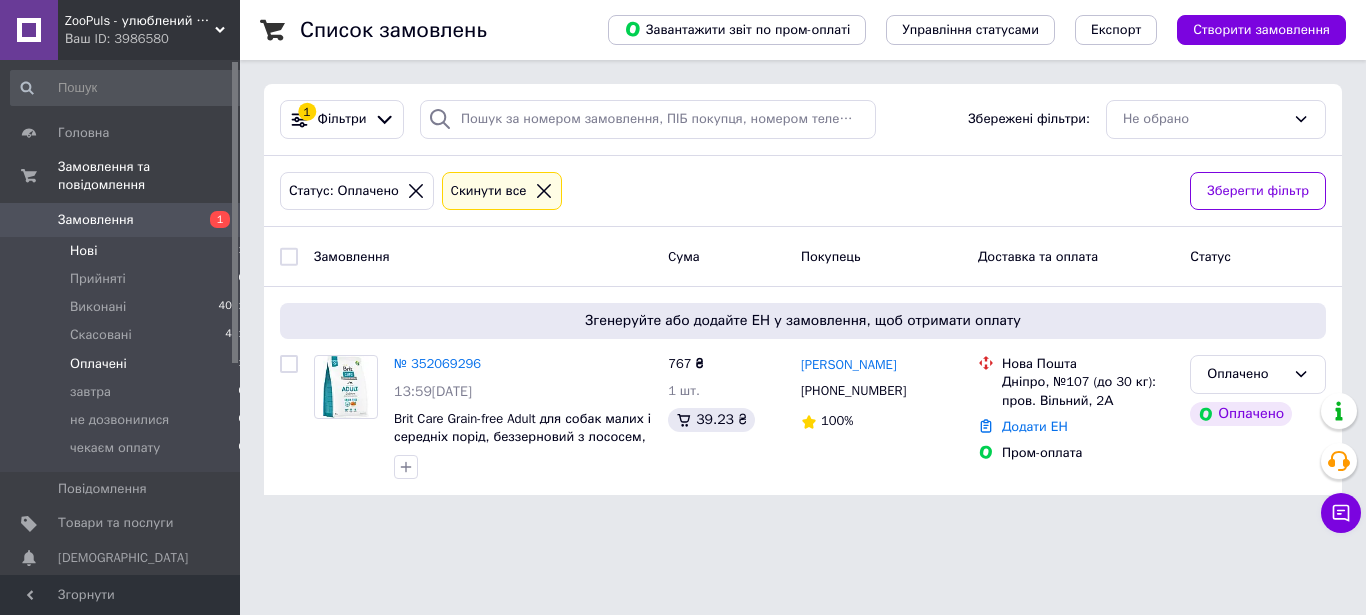 click on "Нові 1" at bounding box center [128, 251] 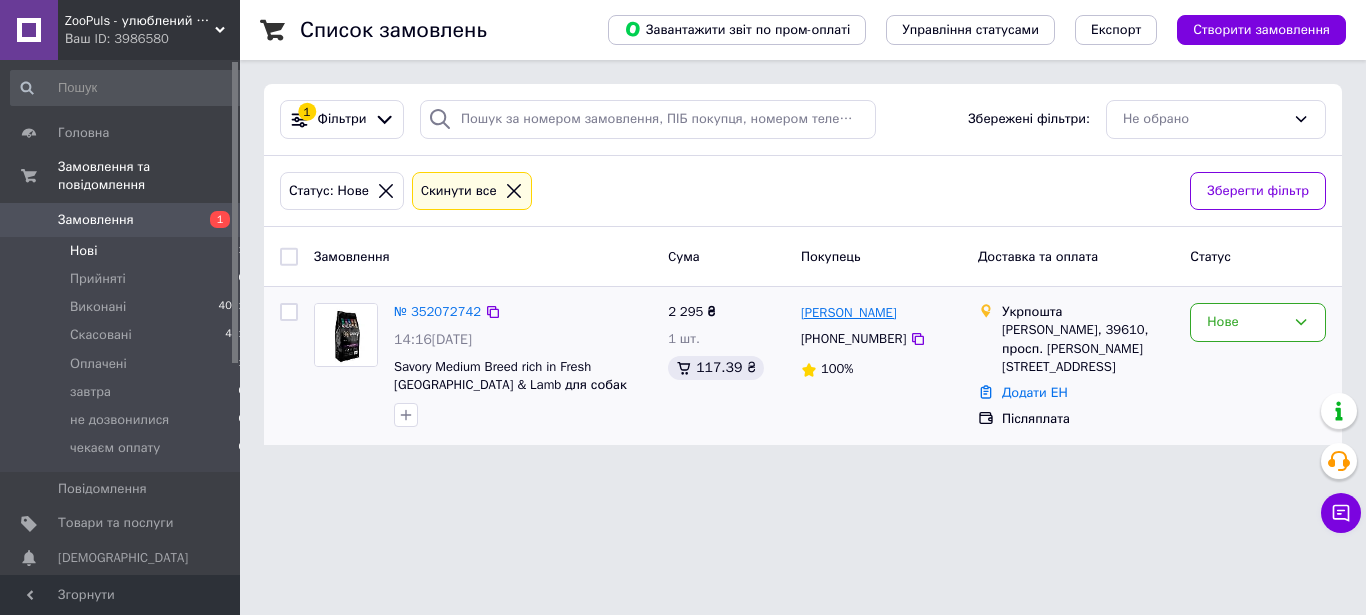 click on "Дарина Мовчан" at bounding box center [849, 313] 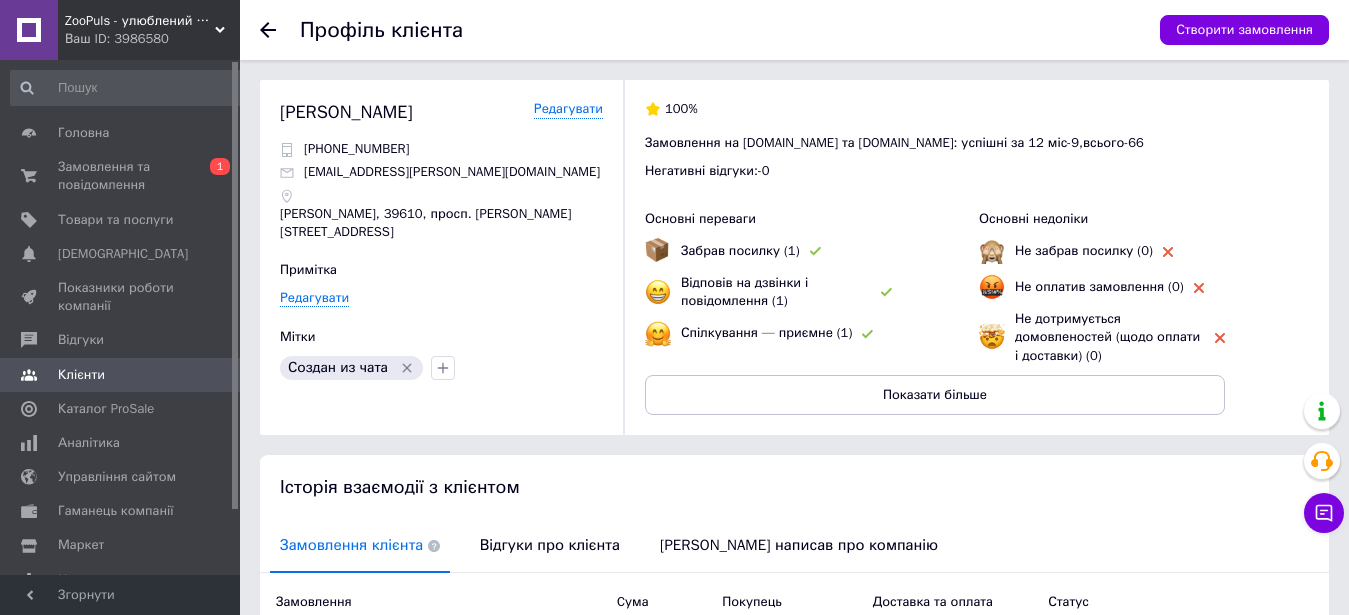 scroll, scrollTop: 255, scrollLeft: 0, axis: vertical 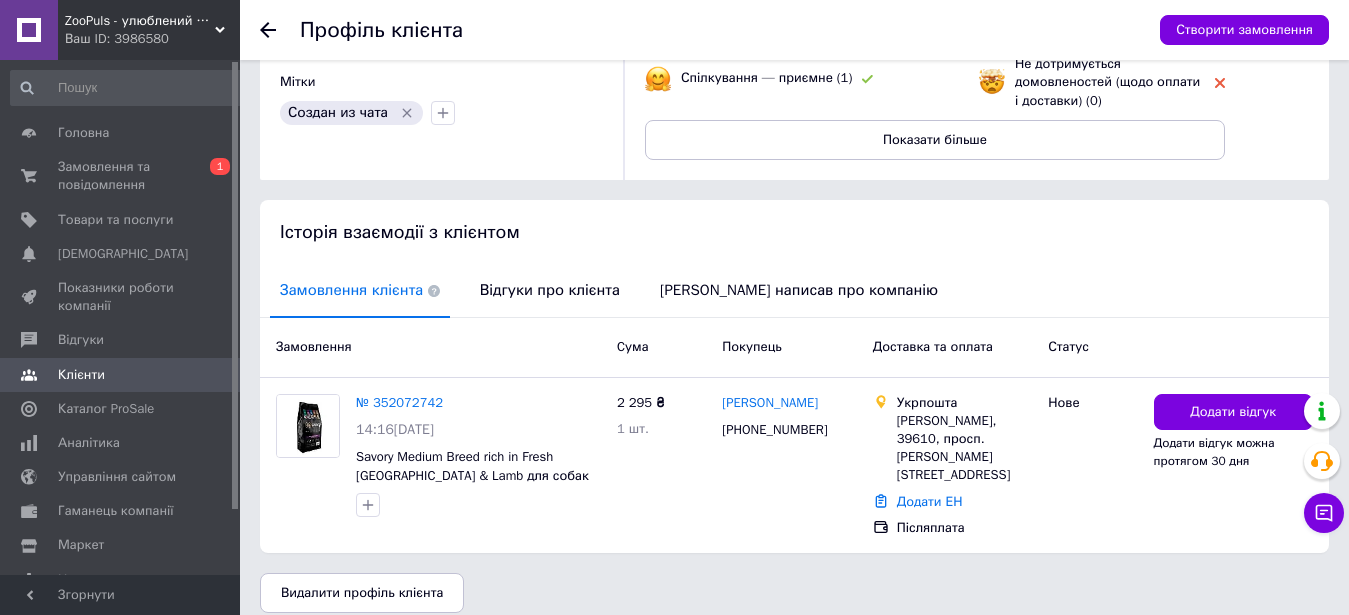 click 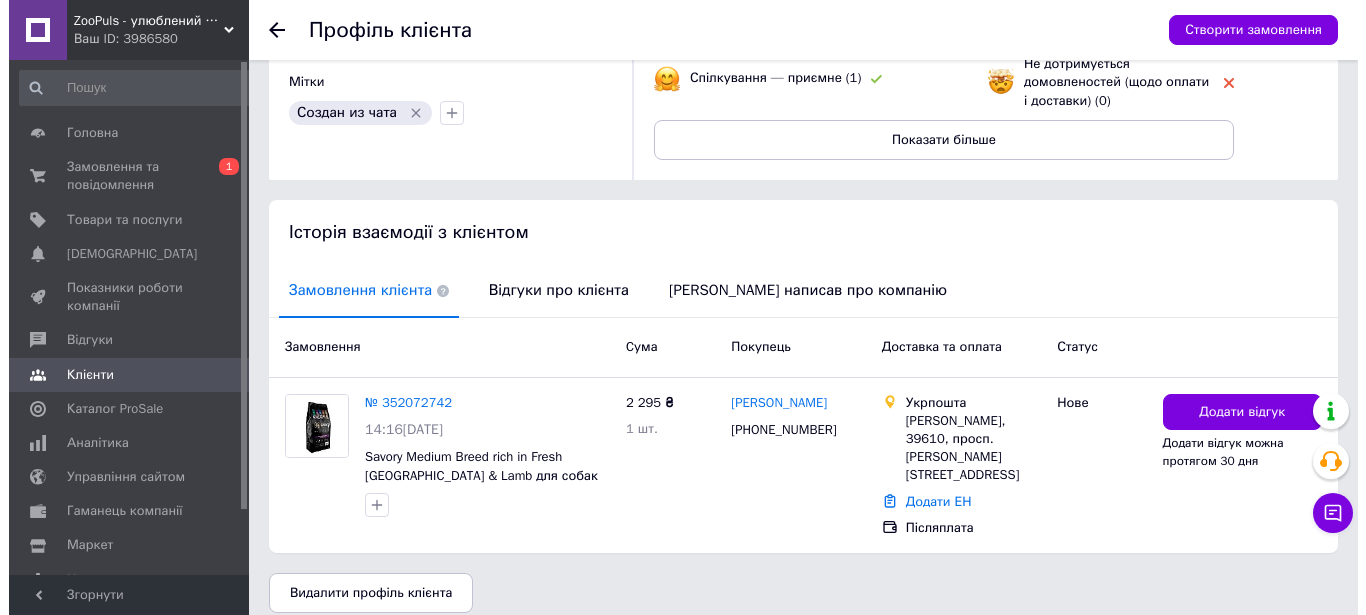 scroll, scrollTop: 0, scrollLeft: 0, axis: both 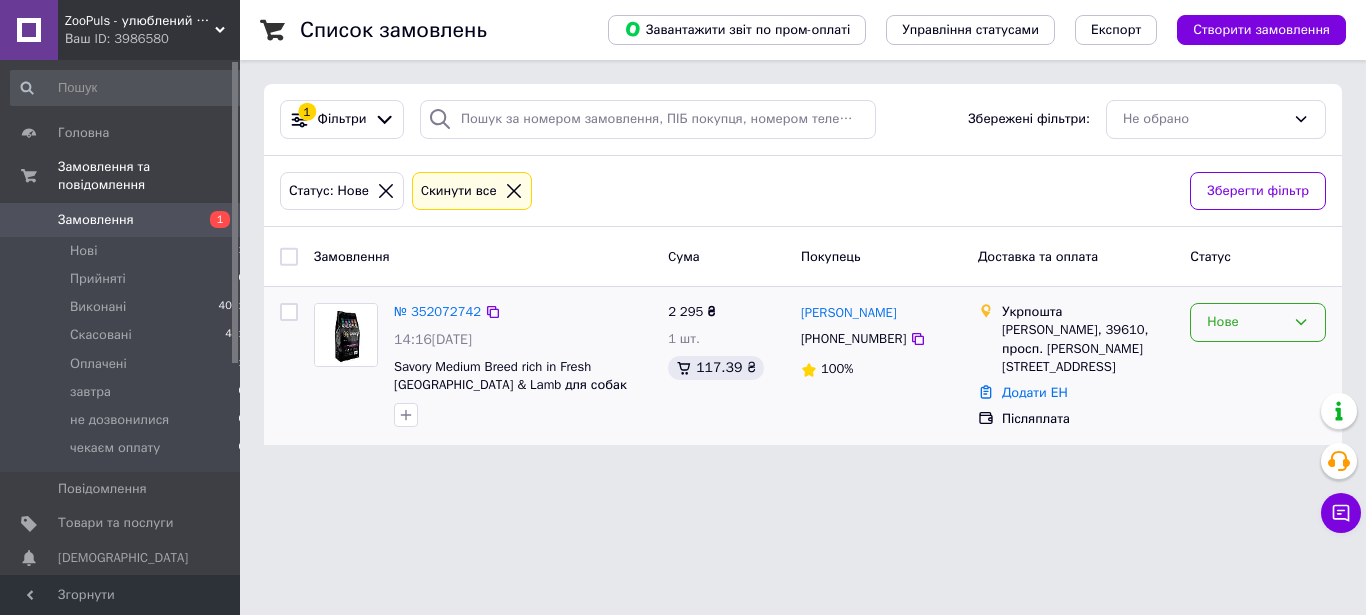 click on "Нове" at bounding box center (1246, 322) 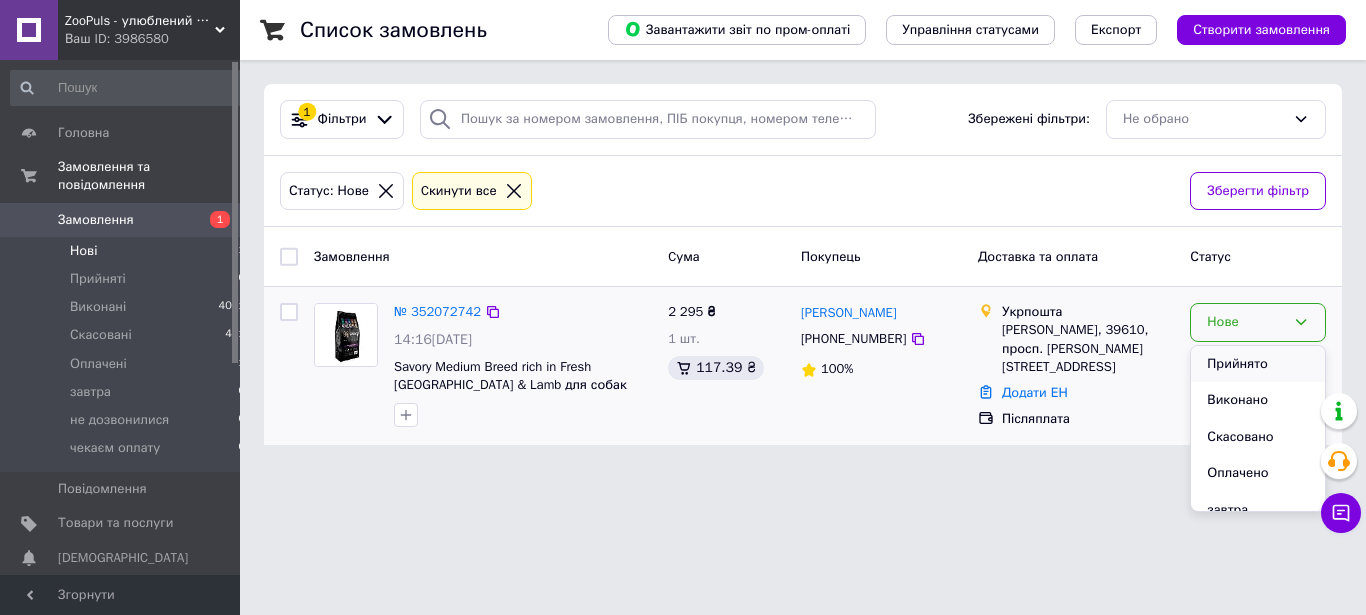 click on "Прийнято" at bounding box center (1258, 364) 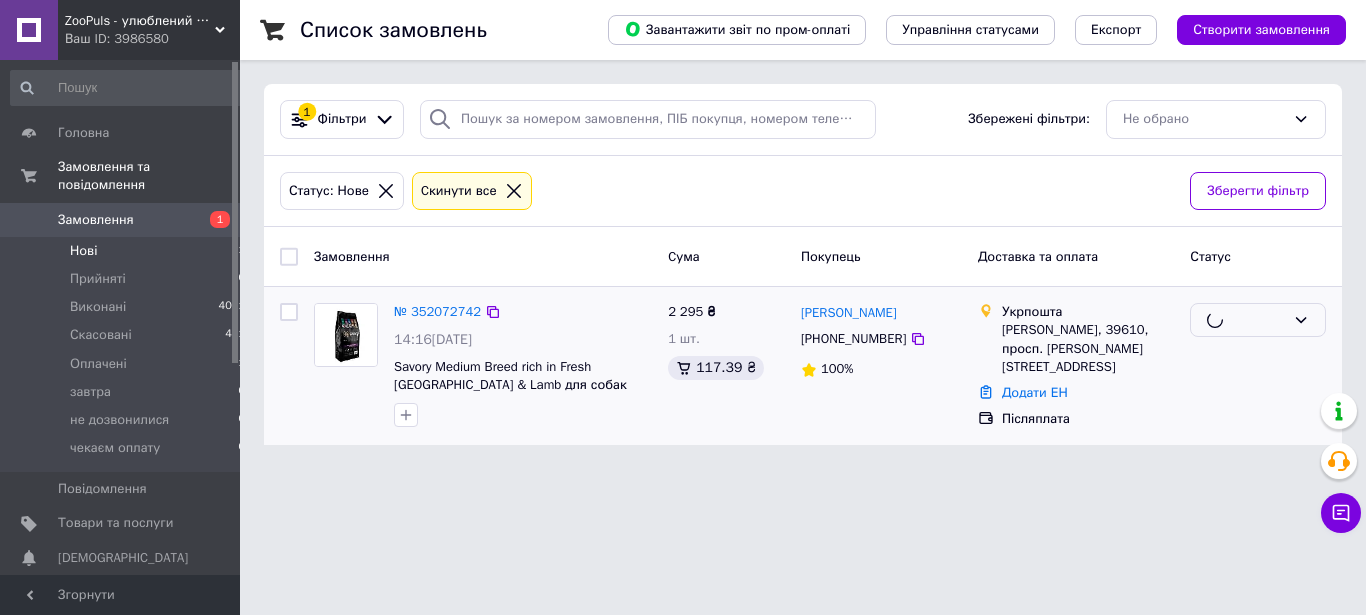 click on "Чат з покупцем" at bounding box center [1341, 513] 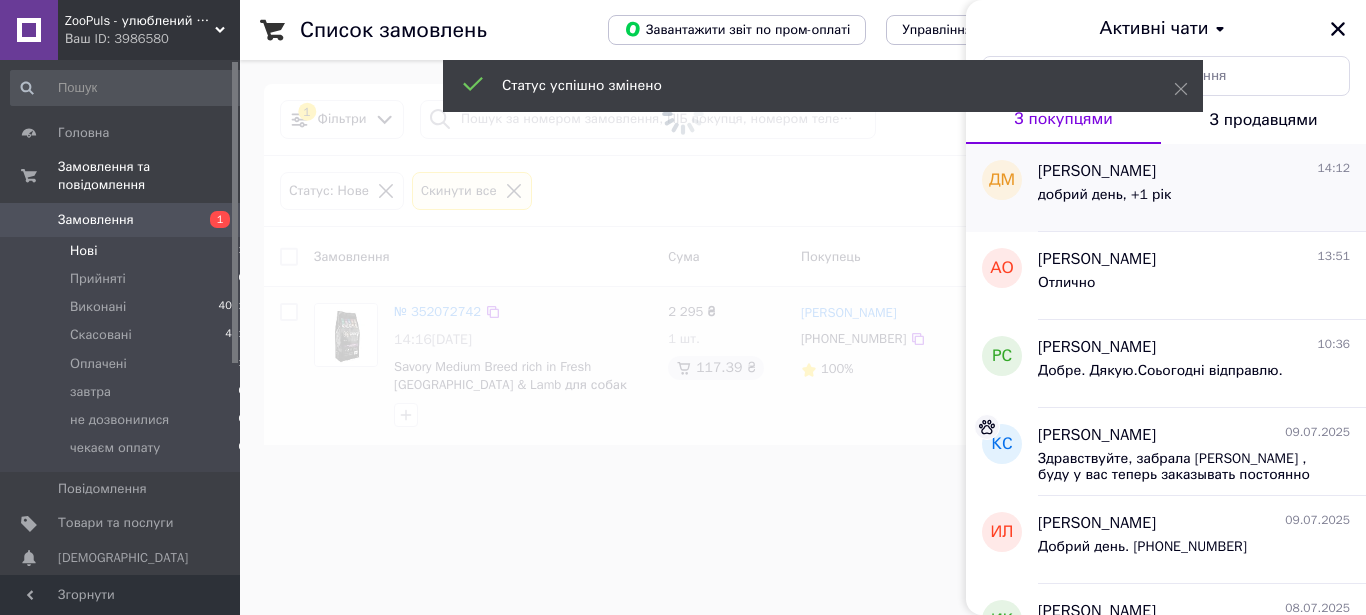 click on "Дарина Мовчан 14:12" at bounding box center [1194, 171] 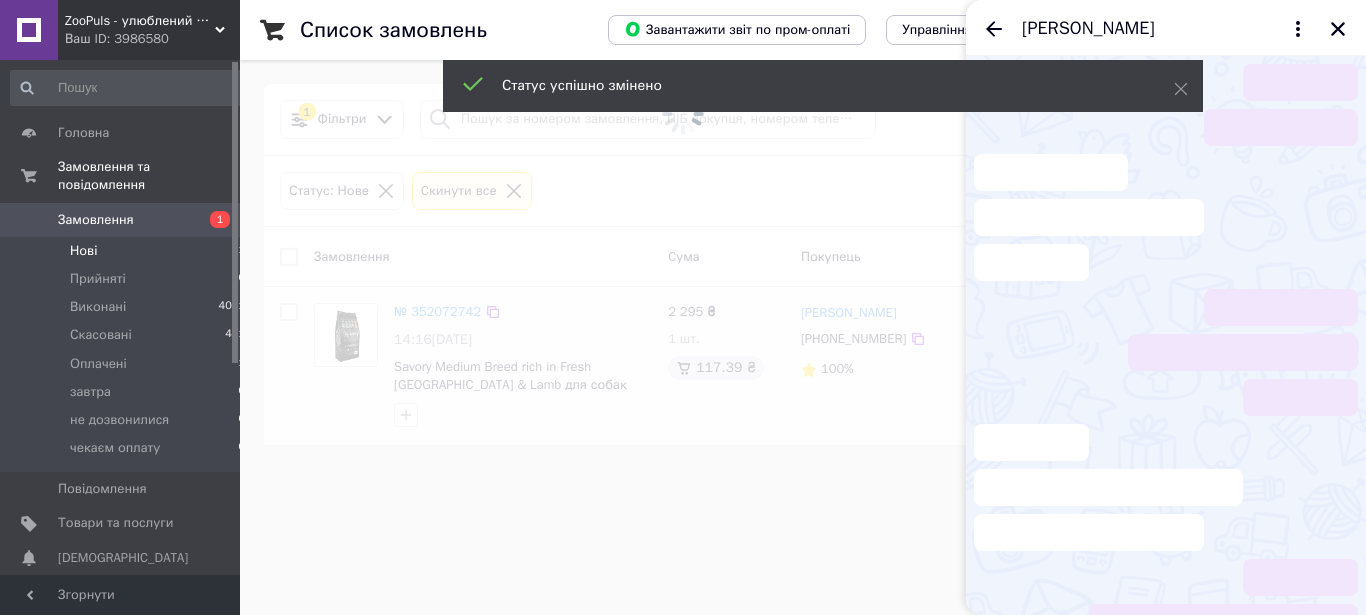 scroll, scrollTop: 209, scrollLeft: 0, axis: vertical 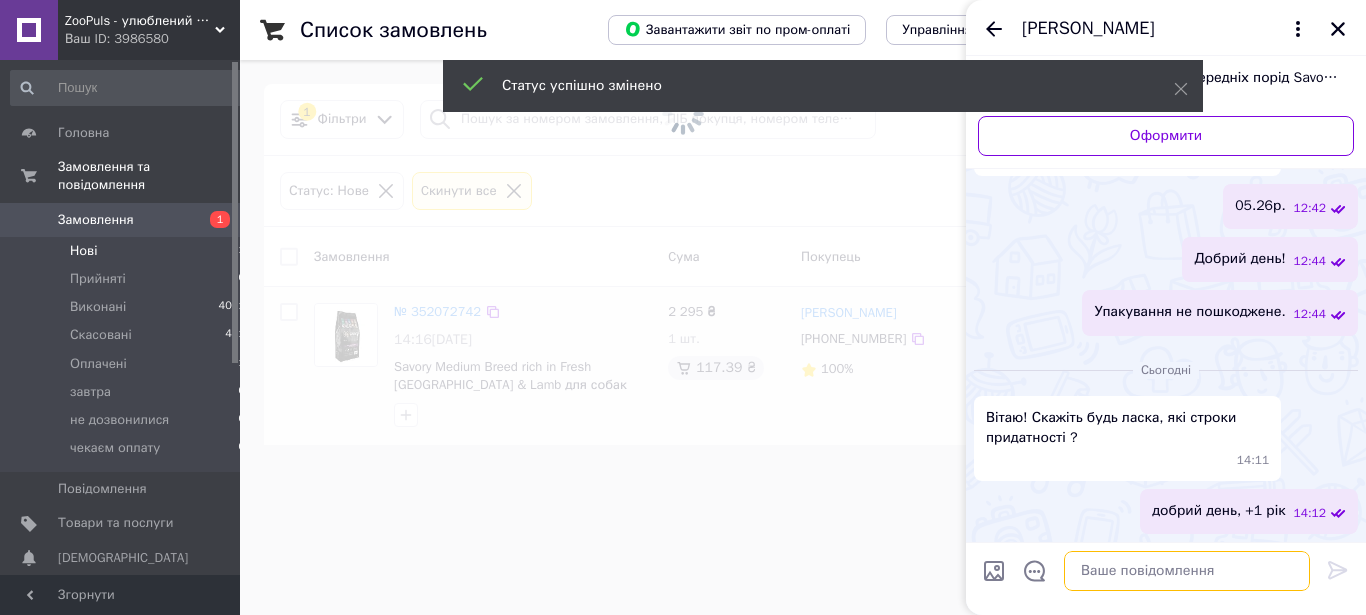 click at bounding box center [1187, 571] 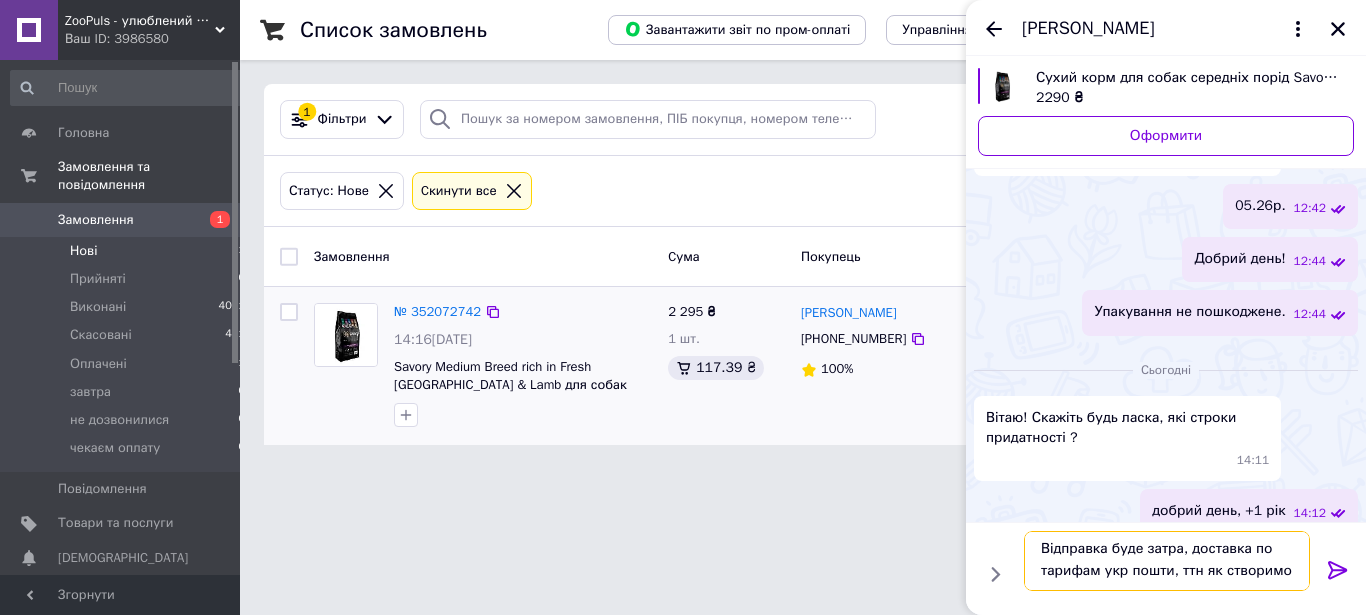 scroll, scrollTop: 2, scrollLeft: 0, axis: vertical 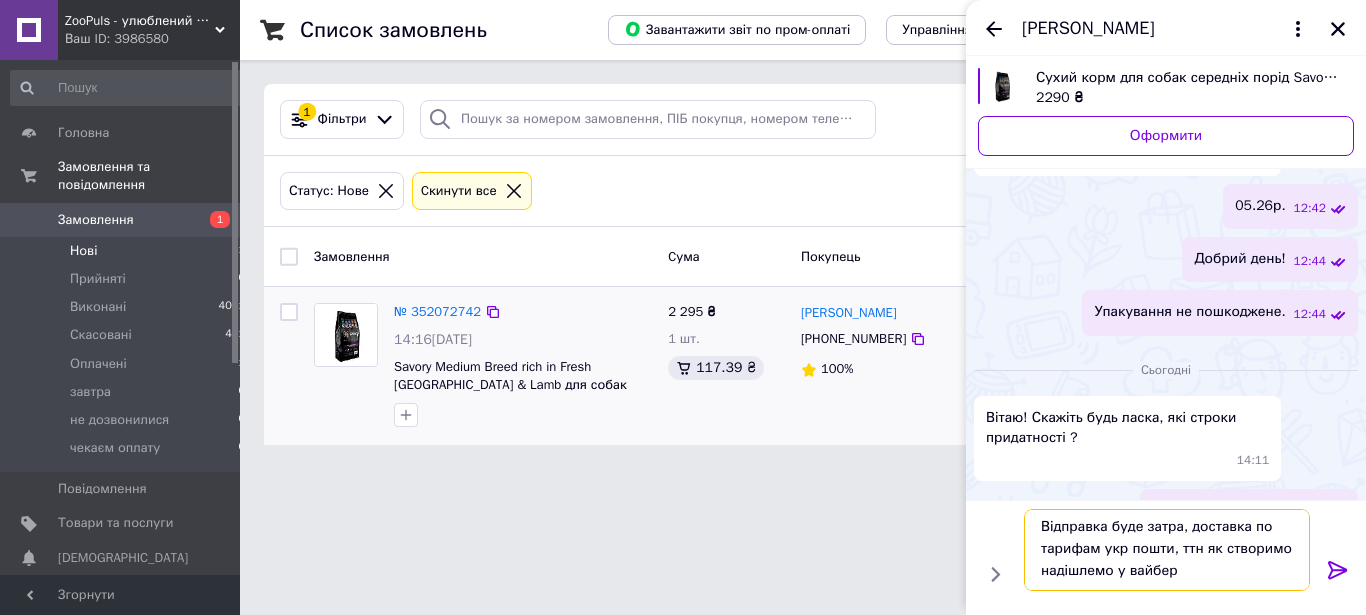 type on "Відправка буде затра, доставка по тарифам укр пошти, ттн як створимо надішлемо у вайбері" 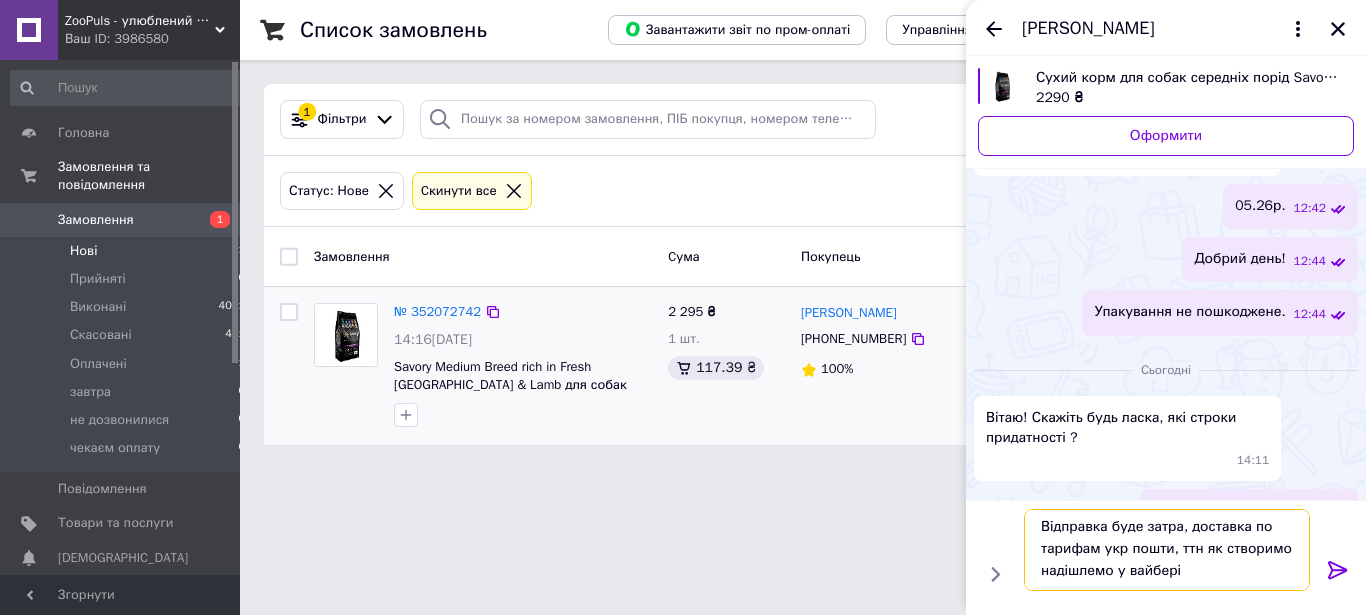 type 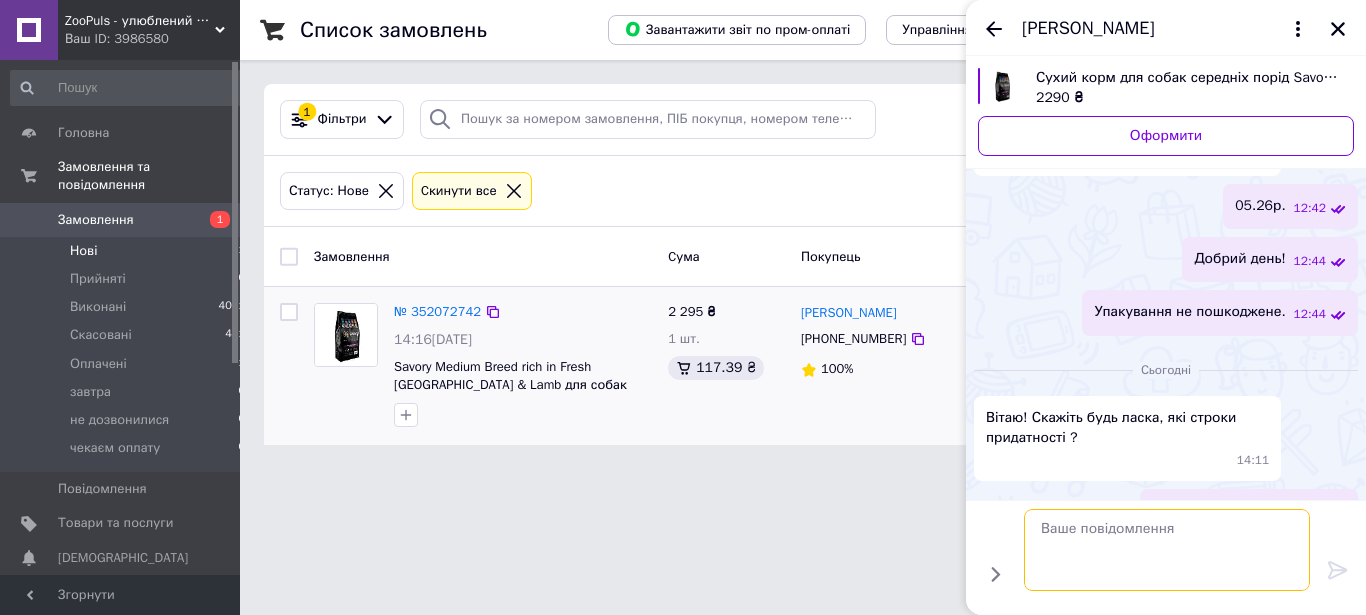 scroll, scrollTop: 0, scrollLeft: 0, axis: both 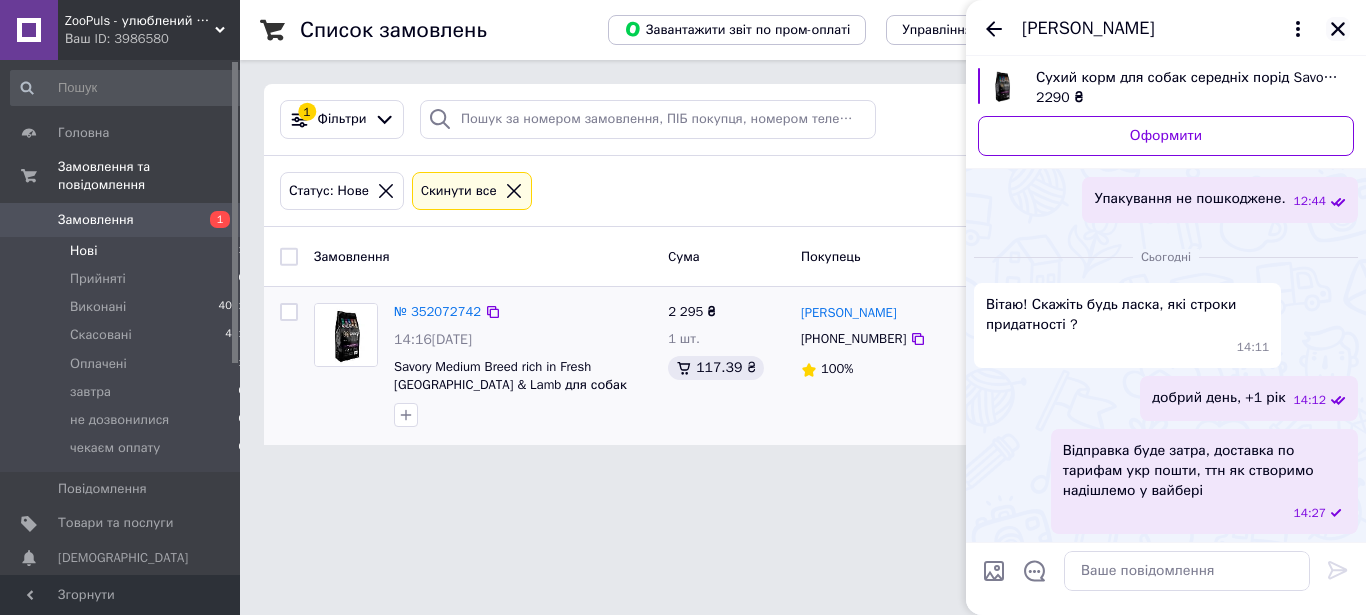 click 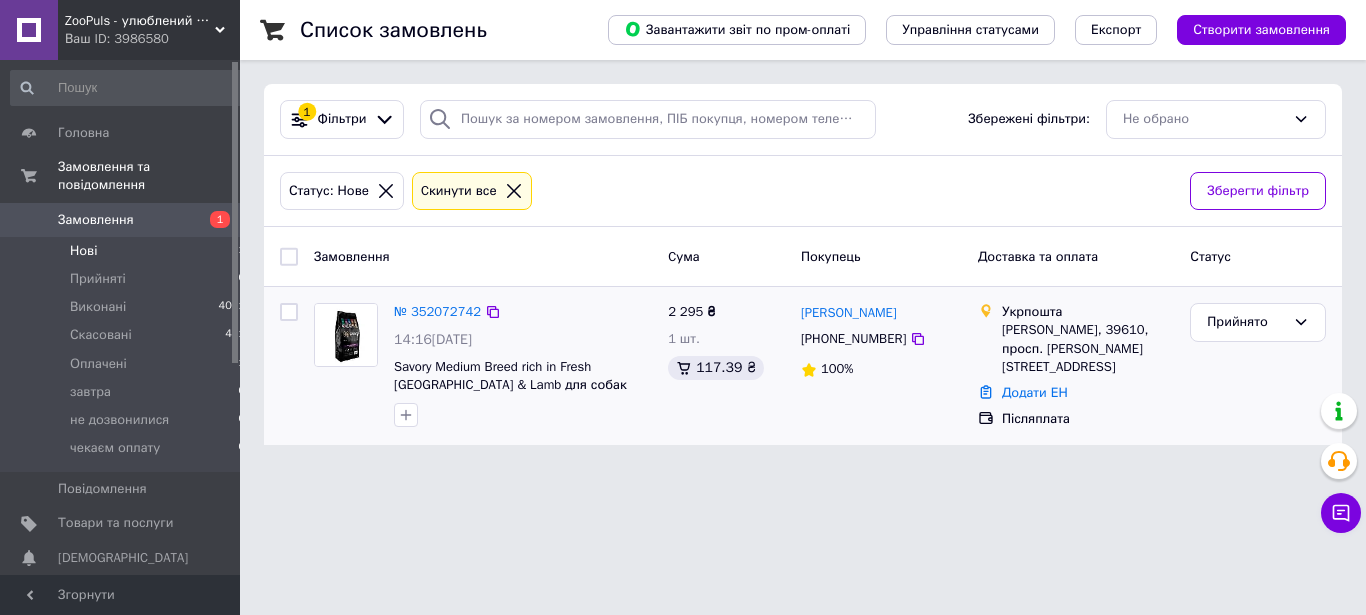 click at bounding box center [235, 212] 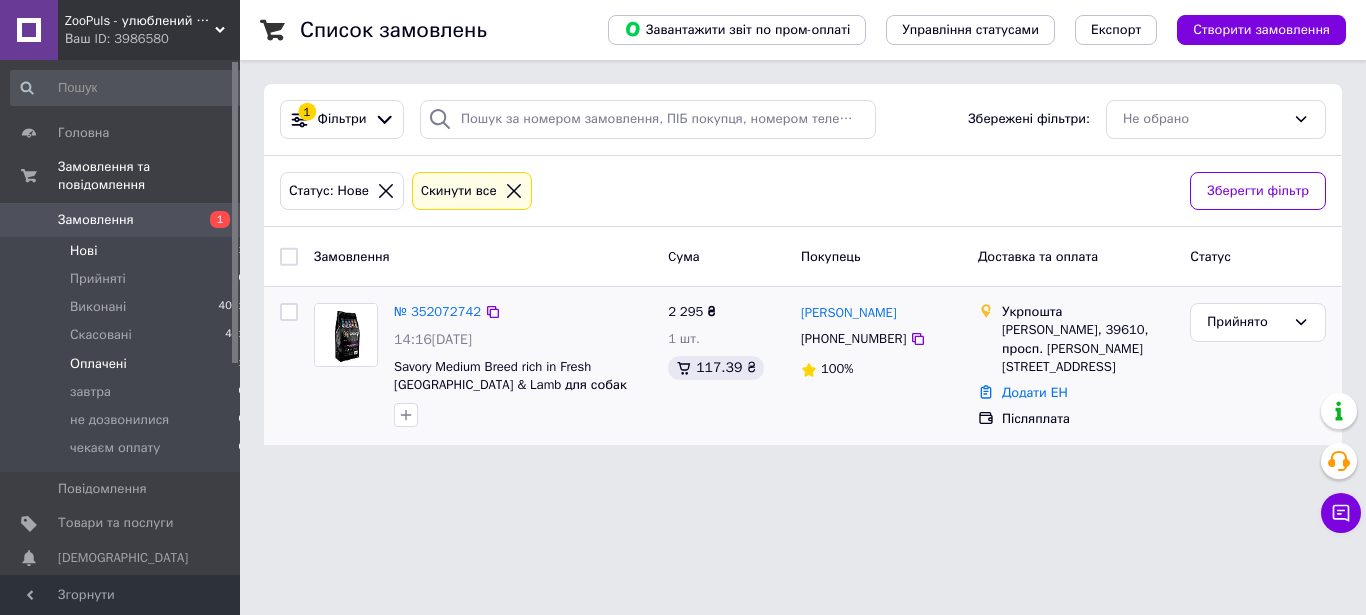 click on "Оплачені 1" at bounding box center [128, 364] 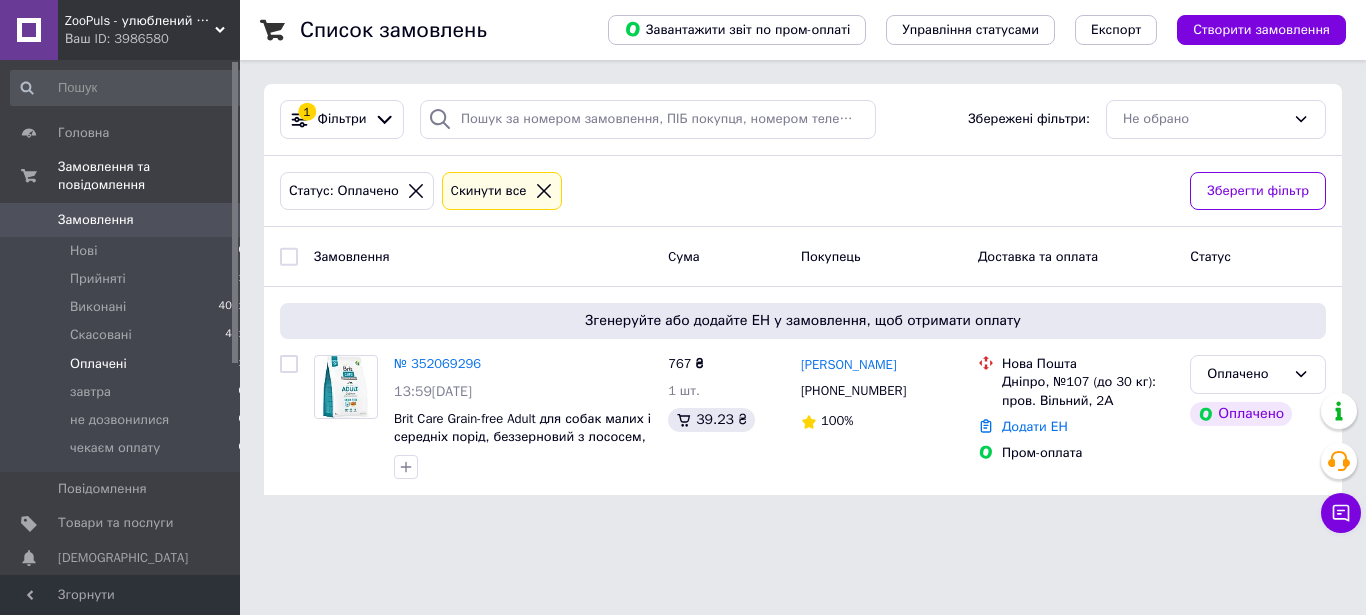 scroll, scrollTop: 0, scrollLeft: 0, axis: both 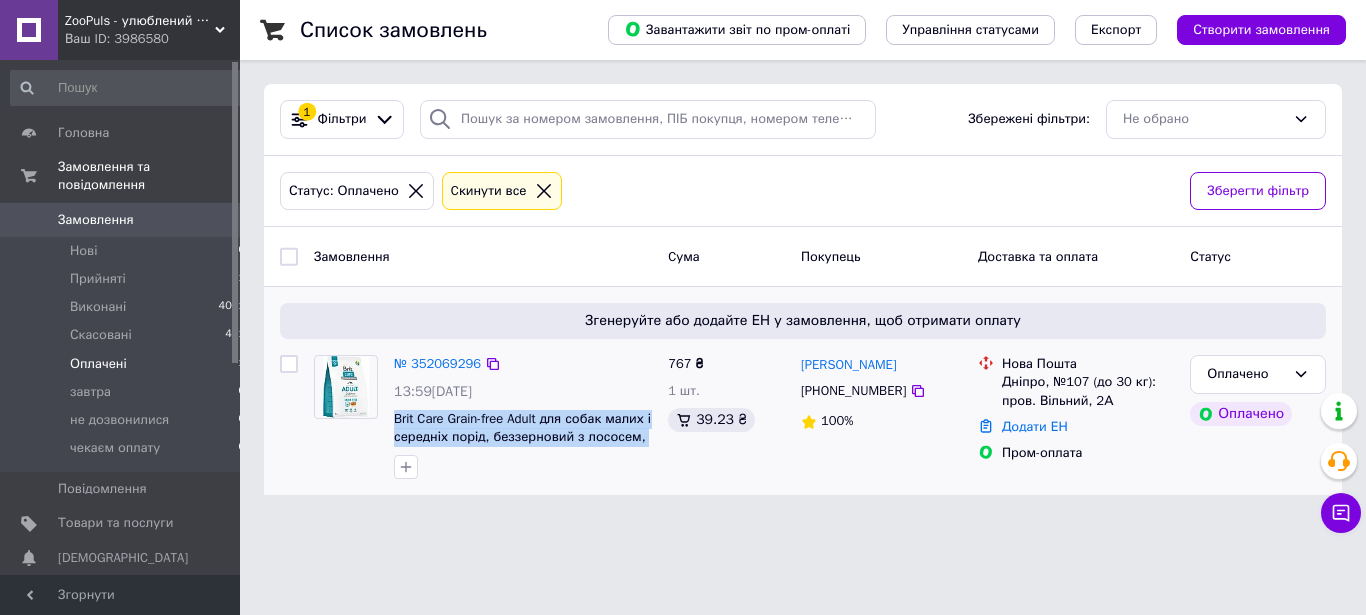 drag, startPoint x: 389, startPoint y: 417, endPoint x: 602, endPoint y: 466, distance: 218.56349 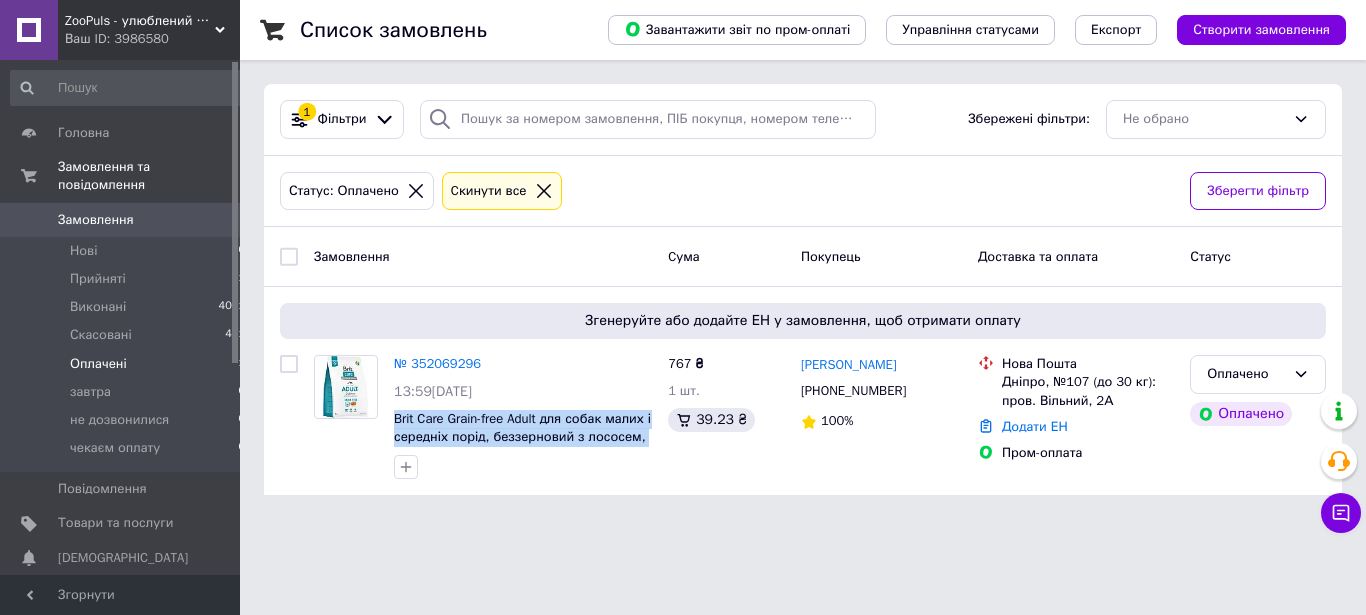 copy on "Brit Care Grain-free Adult для собак малих і середніх порід, беззерновий з лососем, 3 кг" 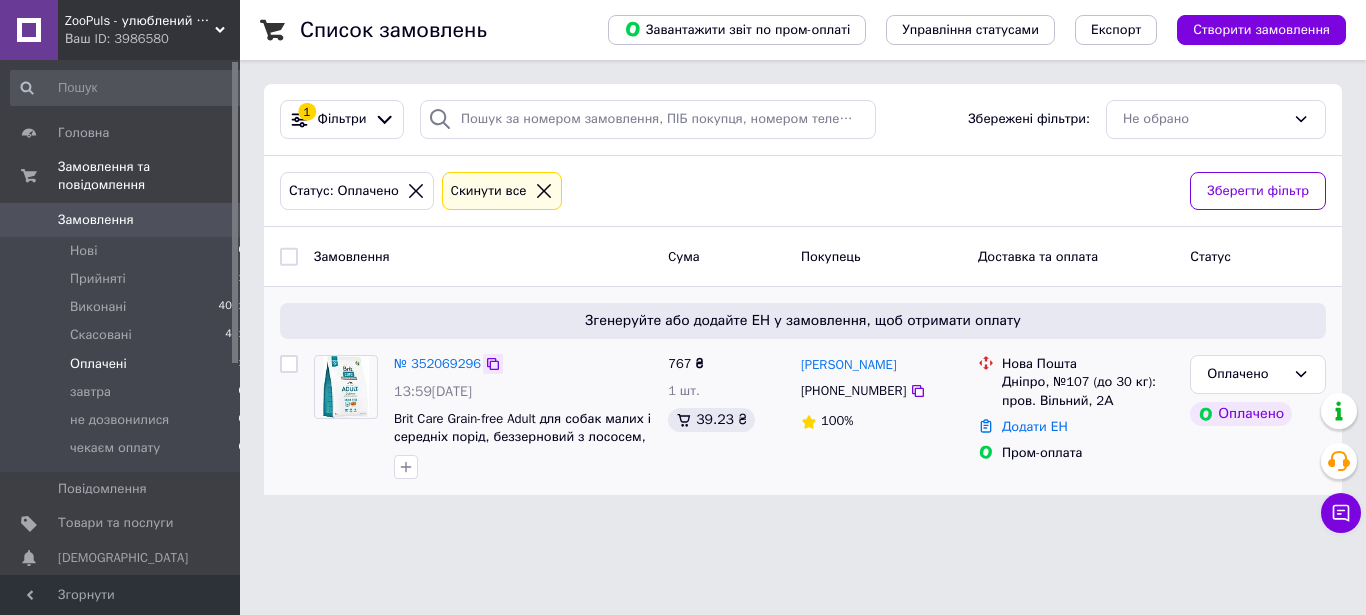 click 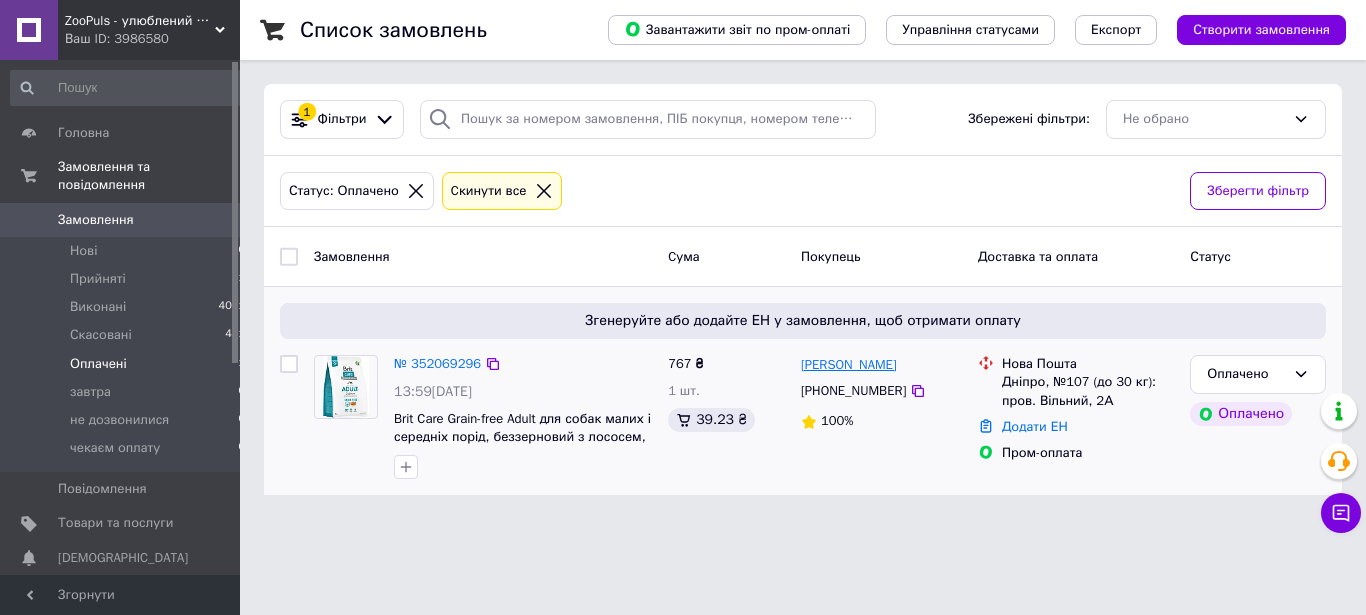 drag, startPoint x: 901, startPoint y: 361, endPoint x: 843, endPoint y: 367, distance: 58.30952 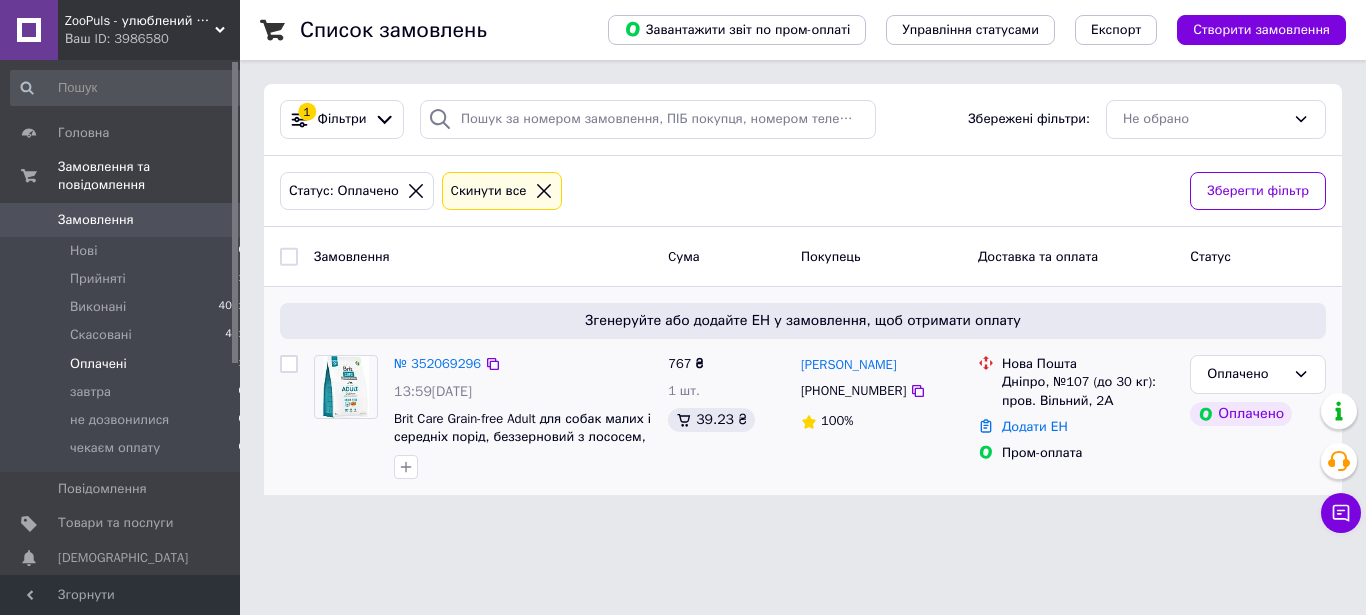 click on "Дніпро, №107 (до 30 кг): пров. Вільний, 2А" at bounding box center [1088, 391] 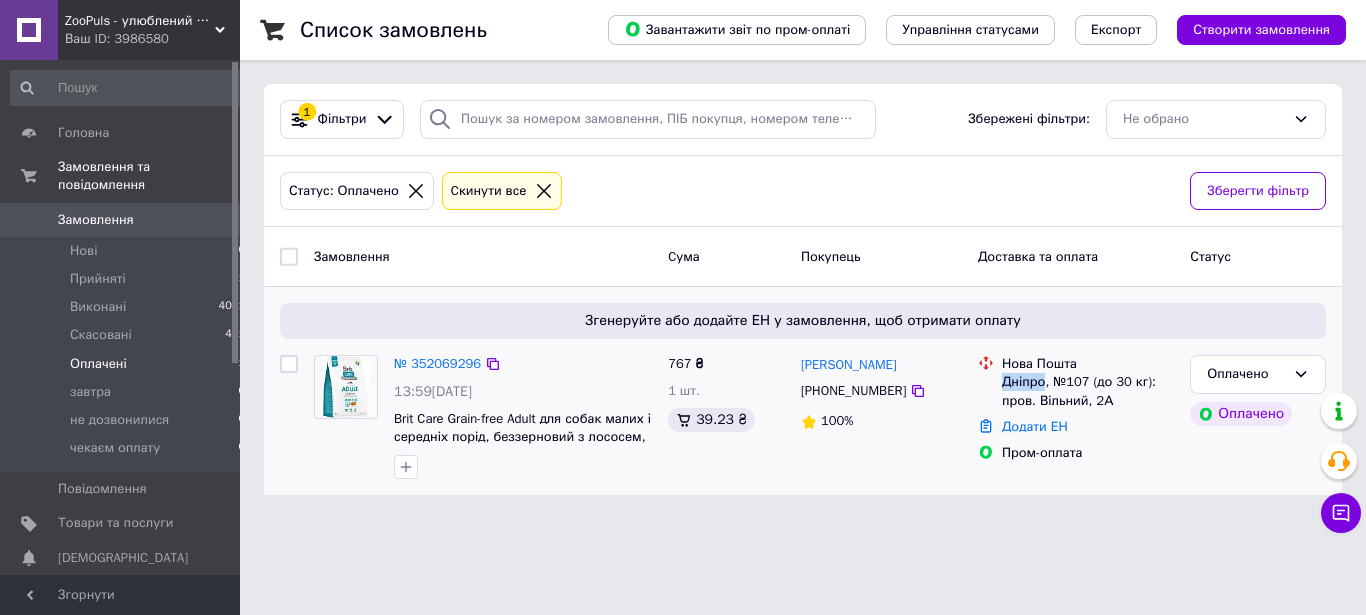 click on "Дніпро, №107 (до 30 кг): пров. Вільний, 2А" at bounding box center [1088, 391] 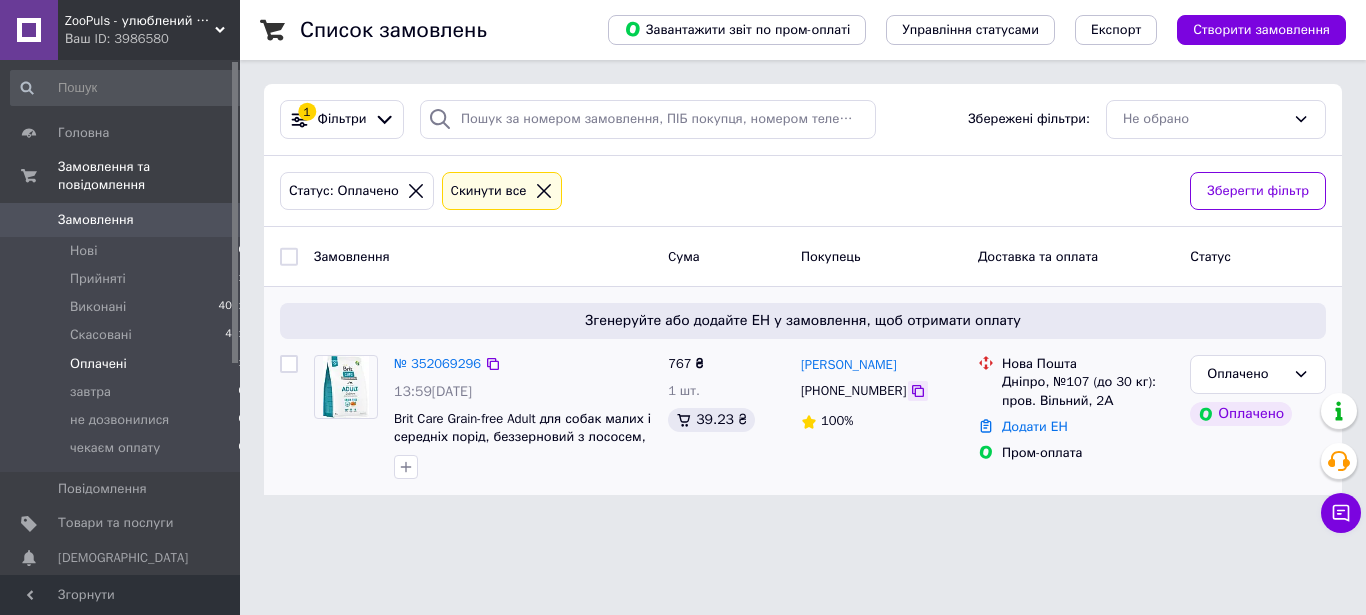 click 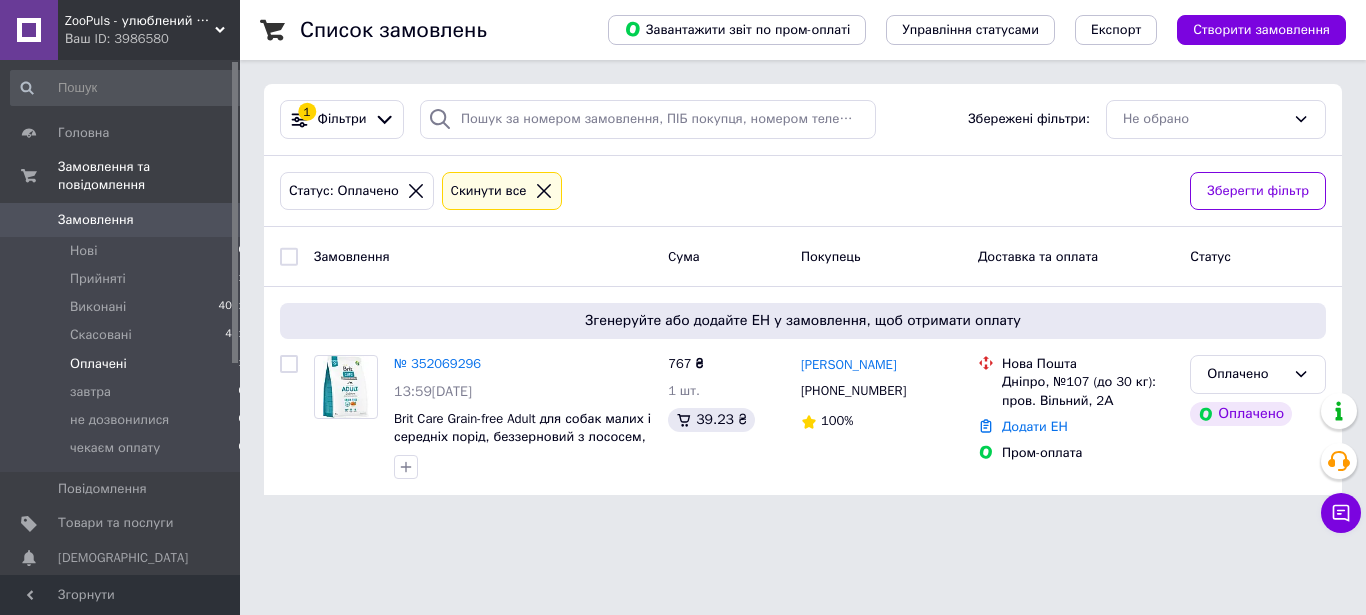 drag, startPoint x: 904, startPoint y: 373, endPoint x: 840, endPoint y: 283, distance: 110.4355 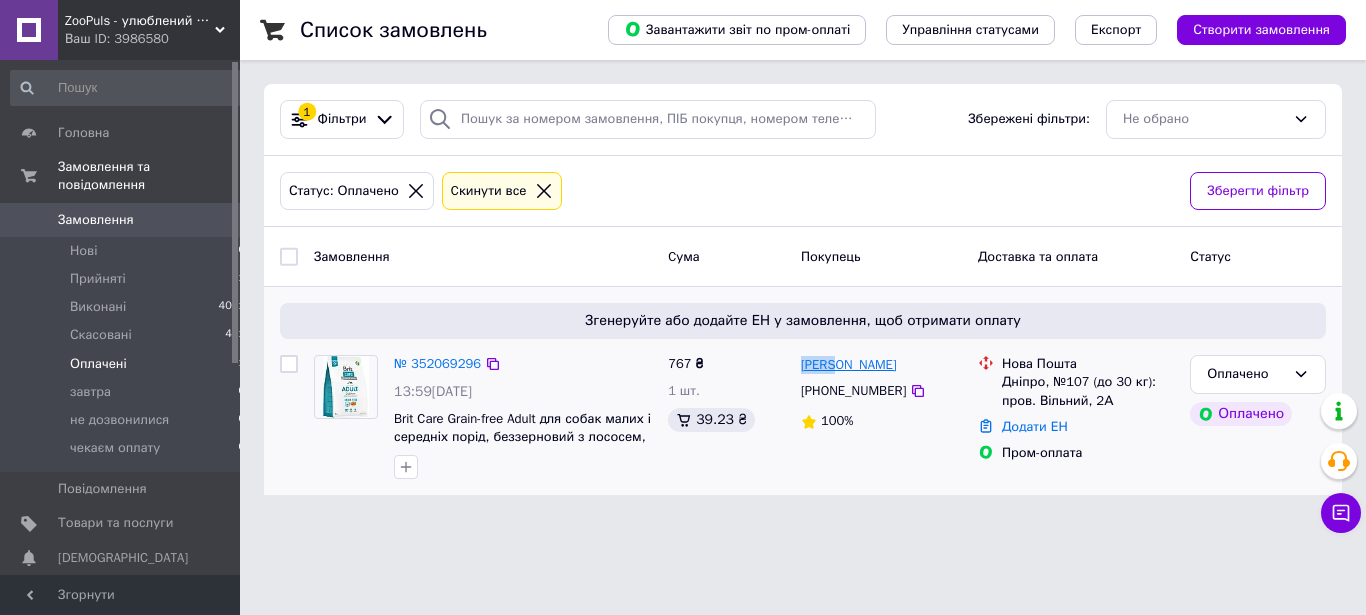 drag, startPoint x: 815, startPoint y: 367, endPoint x: 837, endPoint y: 366, distance: 22.022715 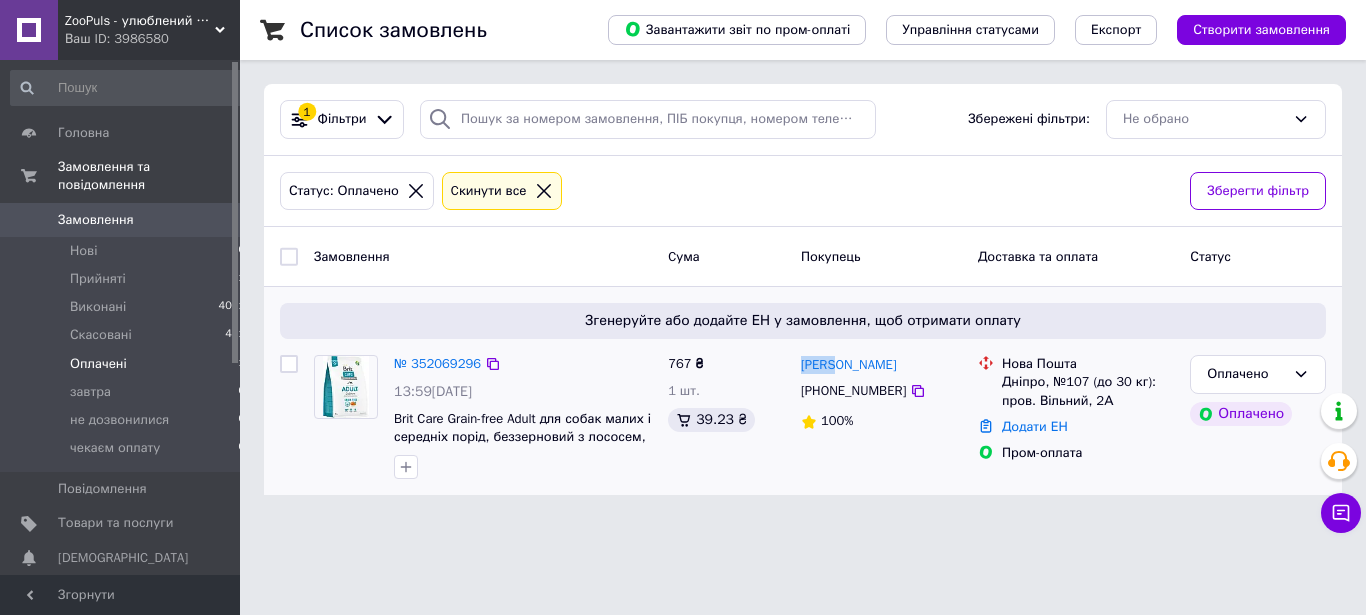 copy on "Олеся" 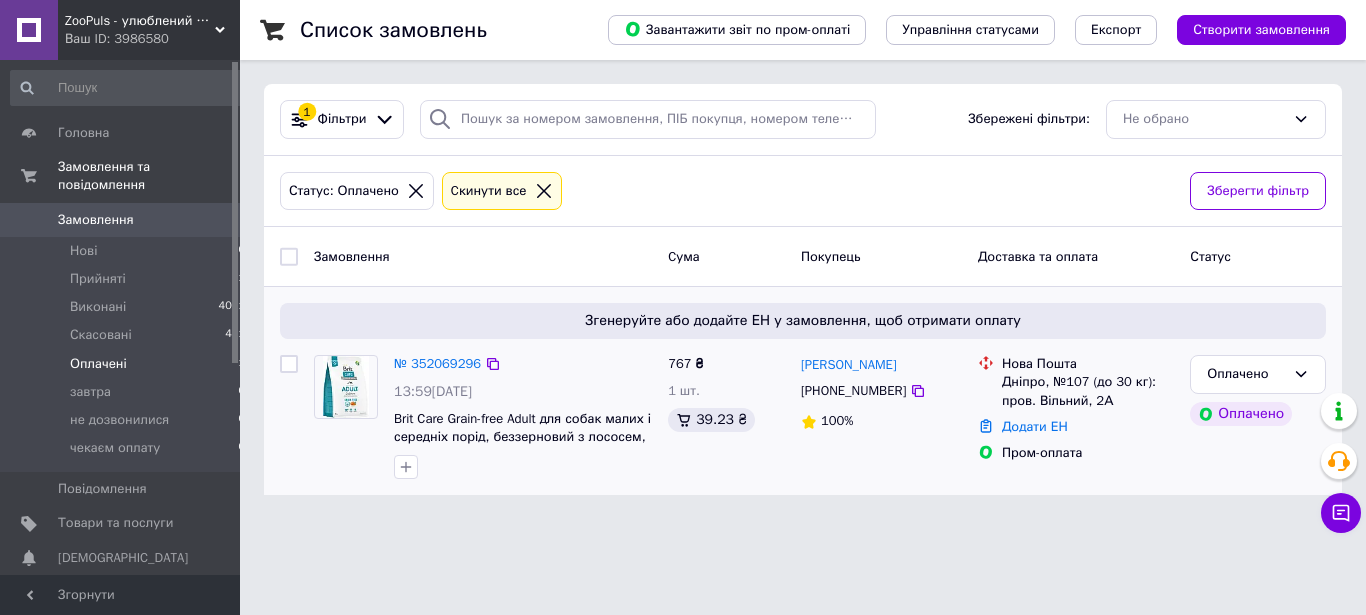 click on "Дніпро, №107 (до 30 кг): пров. Вільний, 2А" at bounding box center [1088, 391] 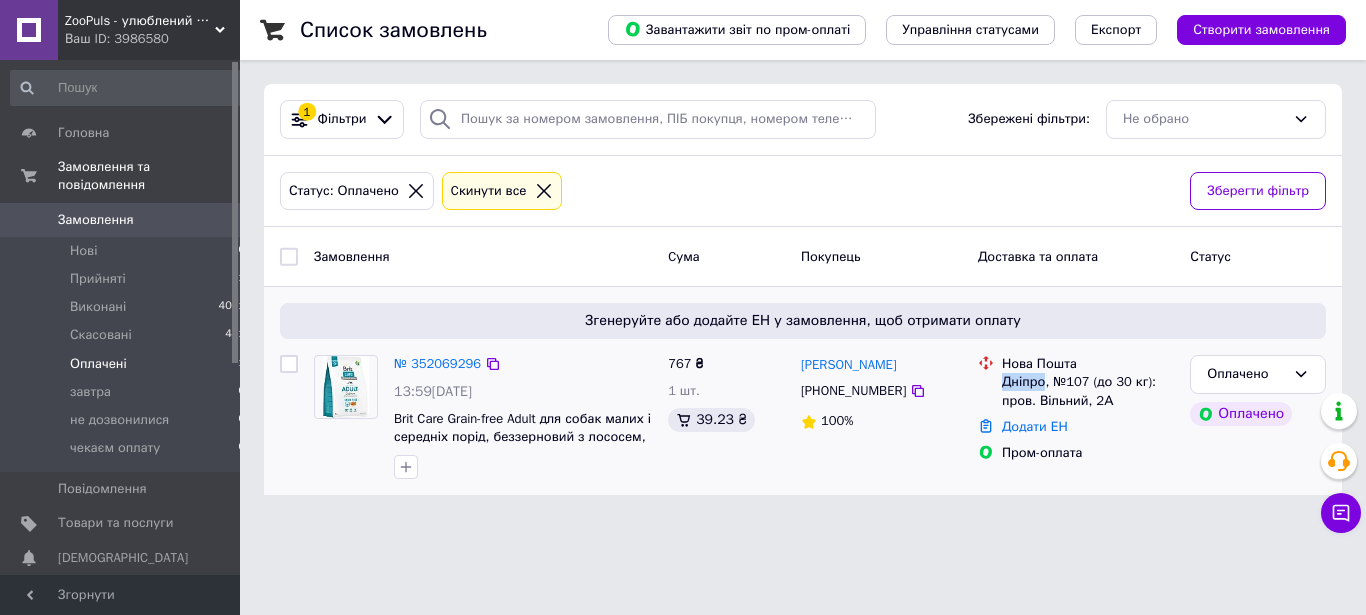 click on "Дніпро, №107 (до 30 кг): пров. Вільний, 2А" at bounding box center (1088, 391) 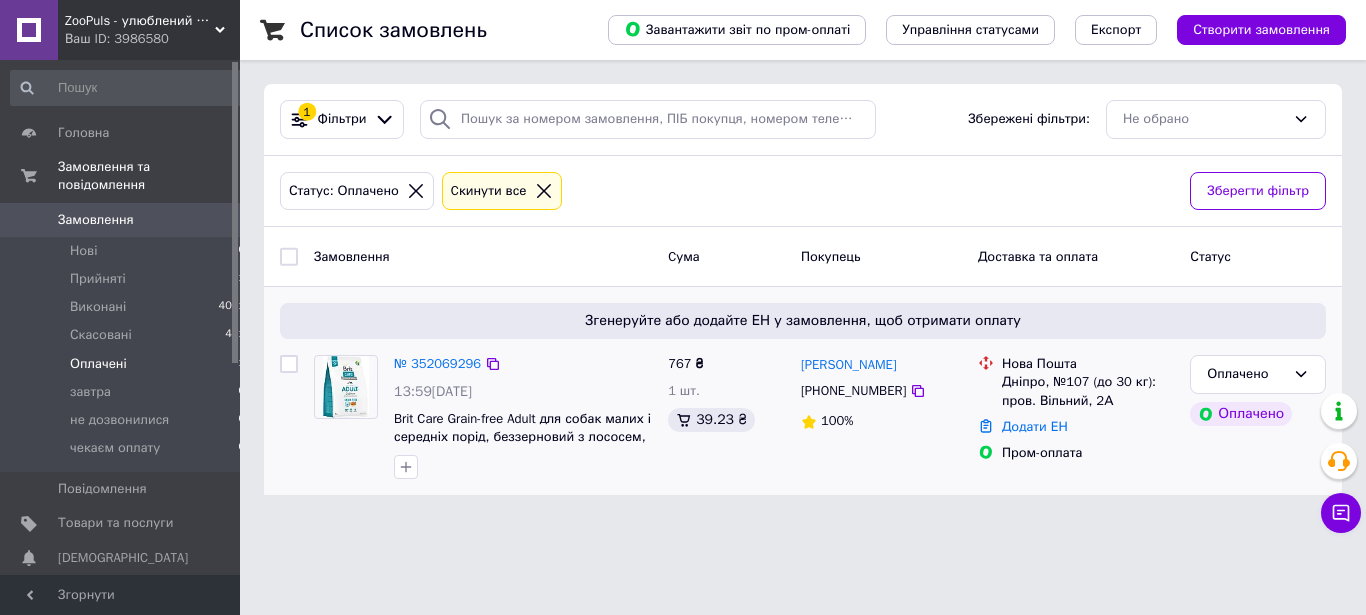 click on "Дніпро, №107 (до 30 кг): пров. Вільний, 2А" at bounding box center [1088, 391] 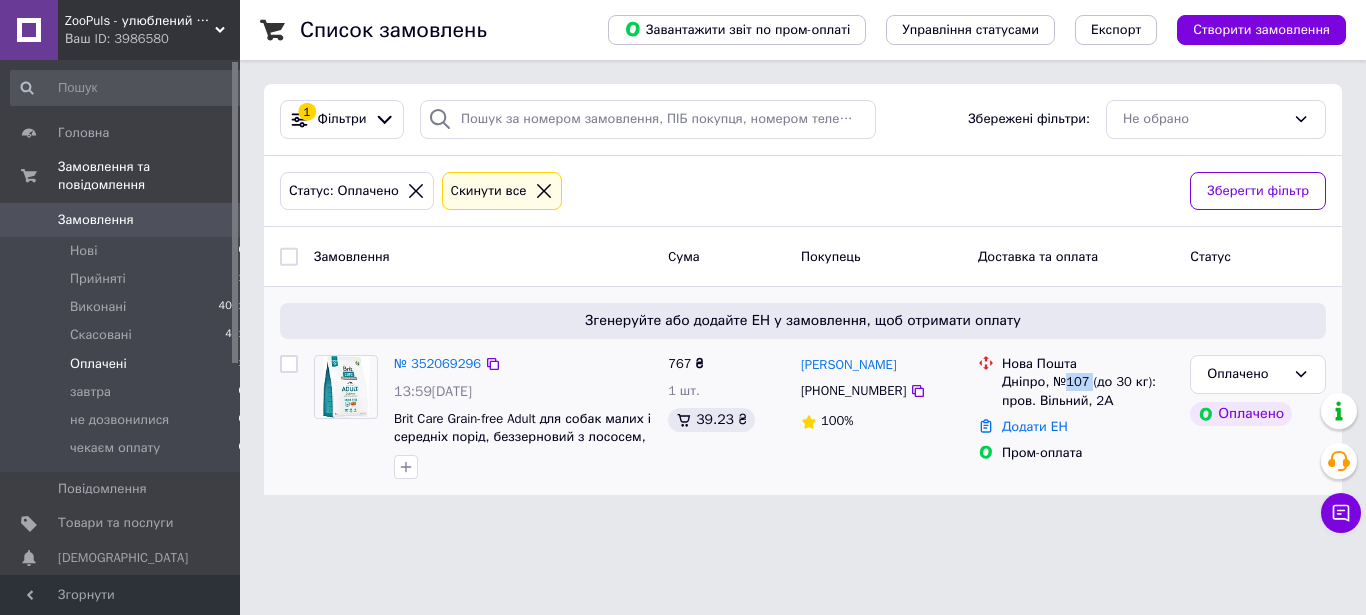 click on "Дніпро, №107 (до 30 кг): пров. Вільний, 2А" at bounding box center (1088, 391) 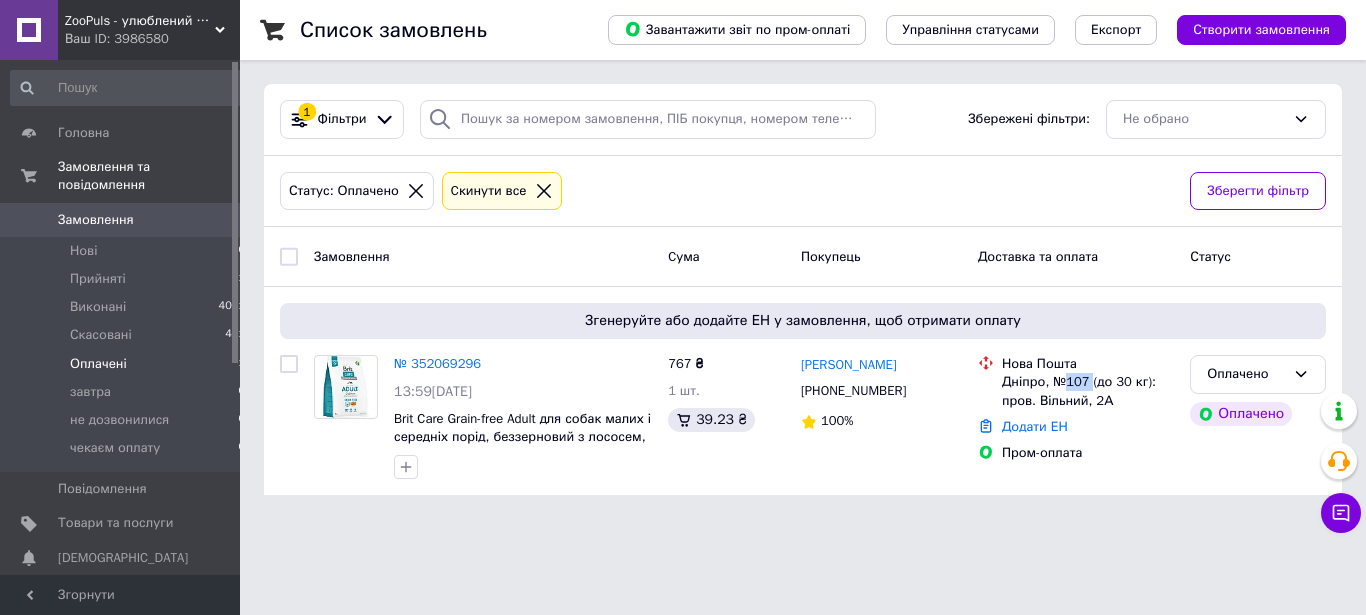 copy on "107" 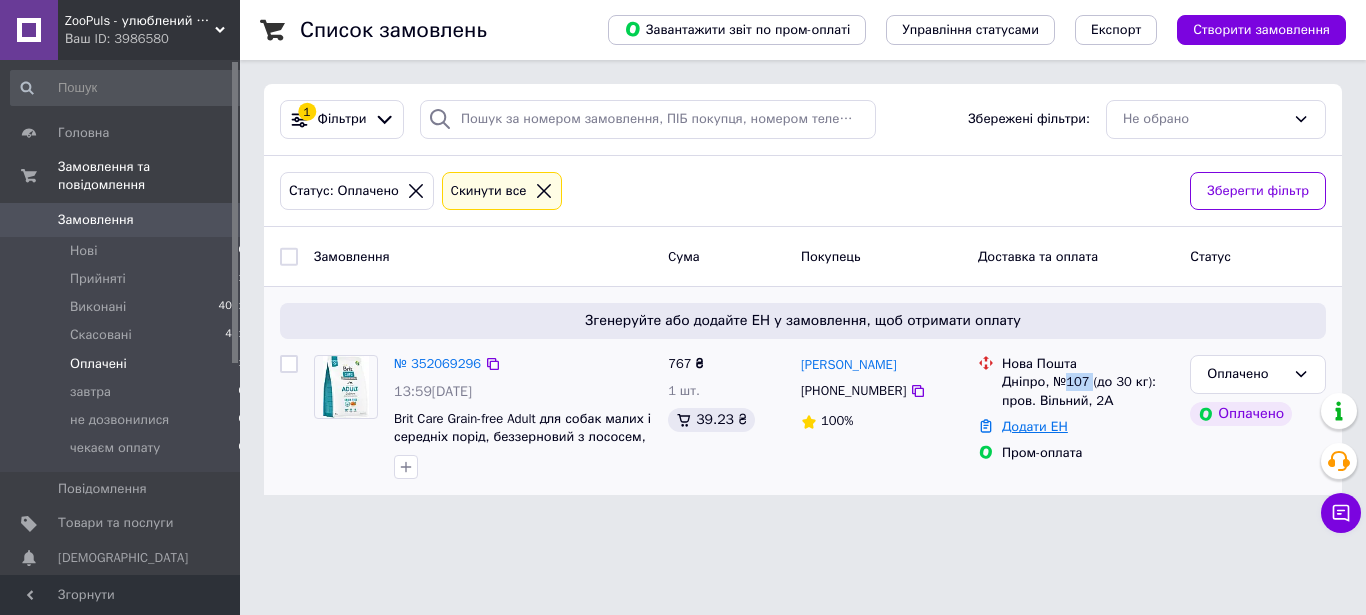click on "Додати ЕН" at bounding box center (1035, 426) 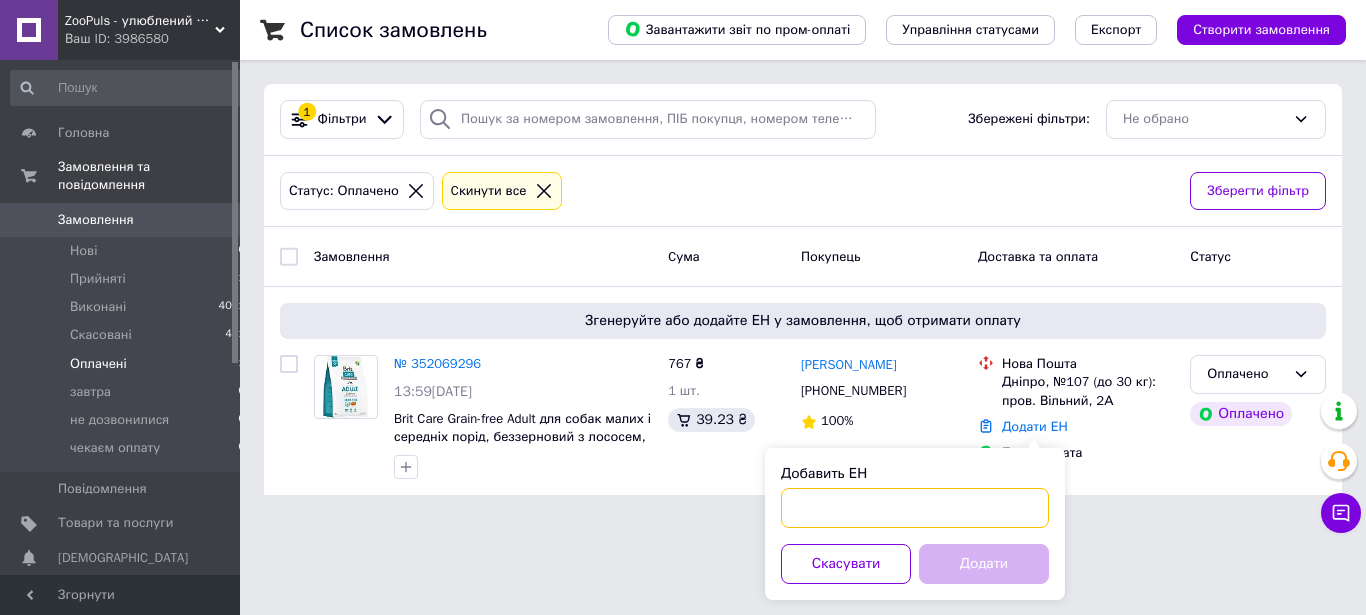click on "Добавить ЕН" at bounding box center (915, 508) 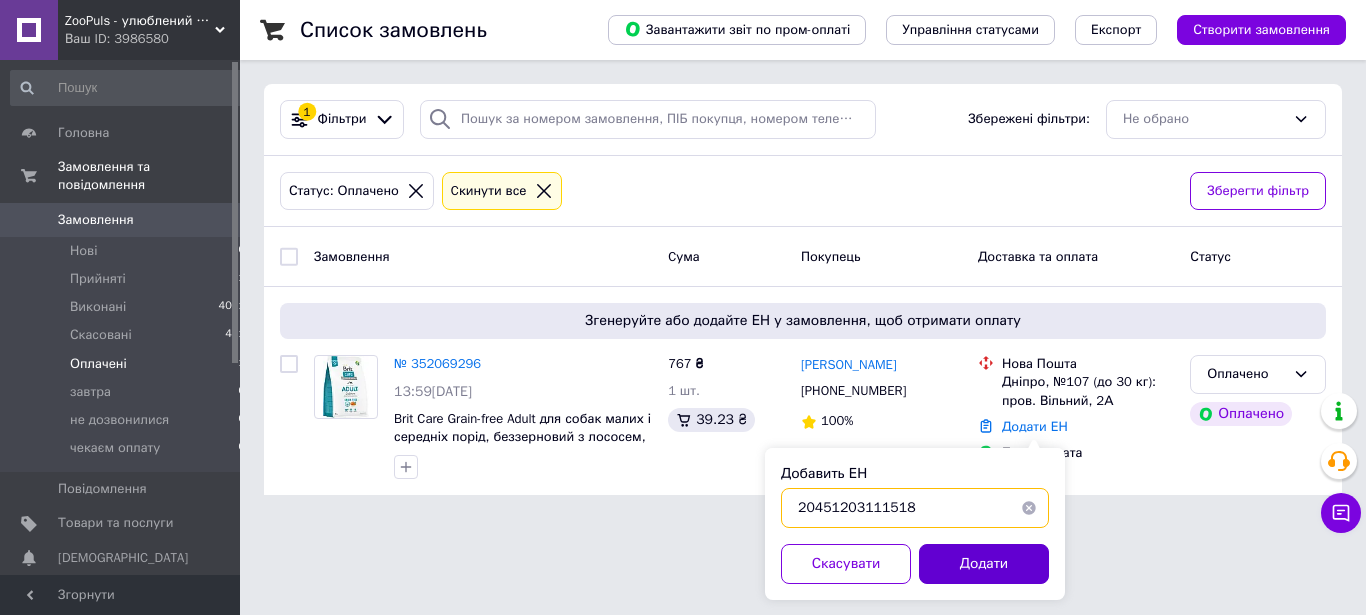type on "20451203111518" 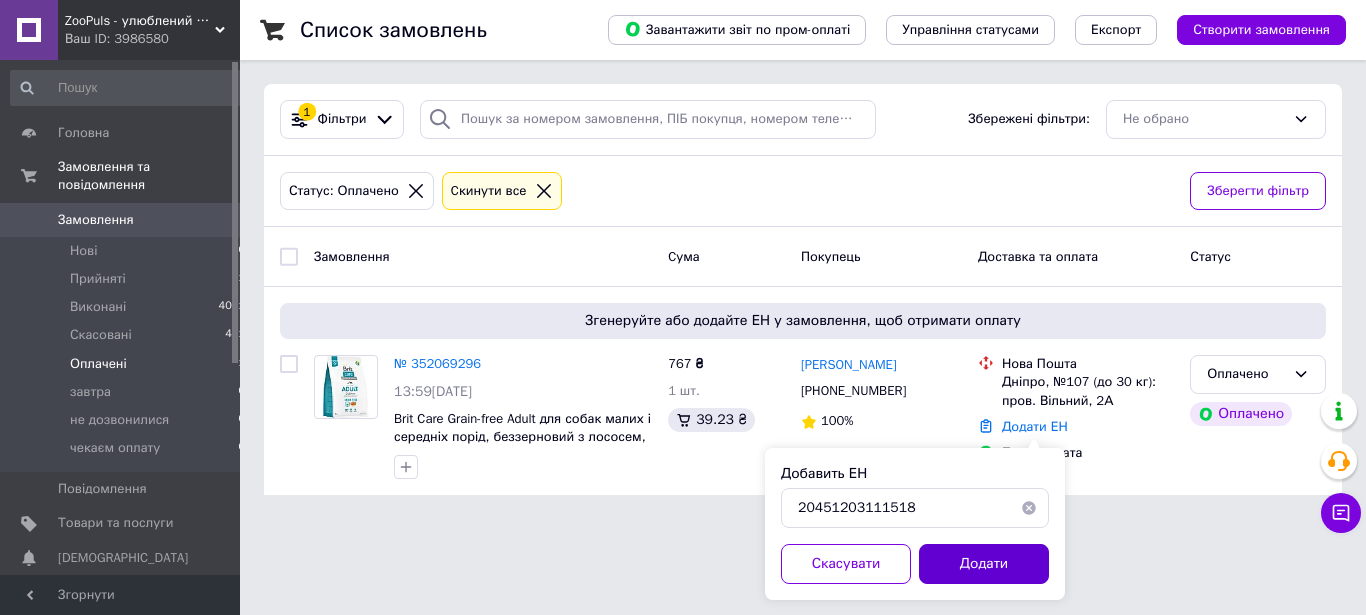 click on "Додати" at bounding box center (984, 564) 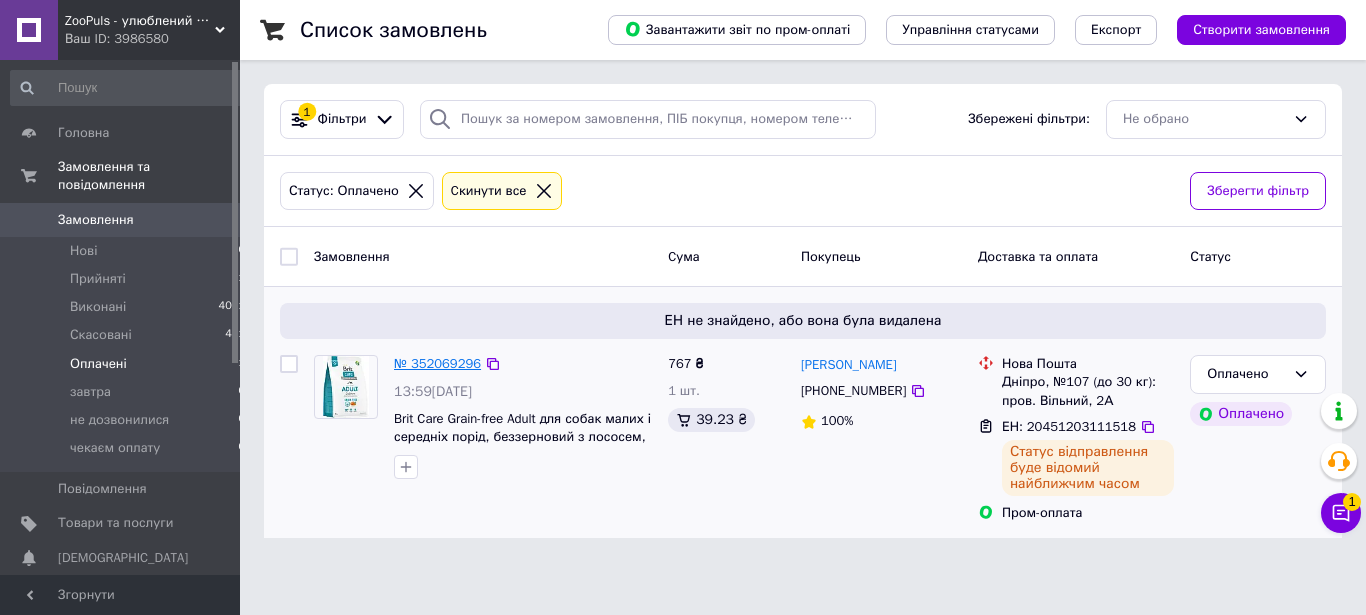 click on "№ 352069296" at bounding box center [437, 363] 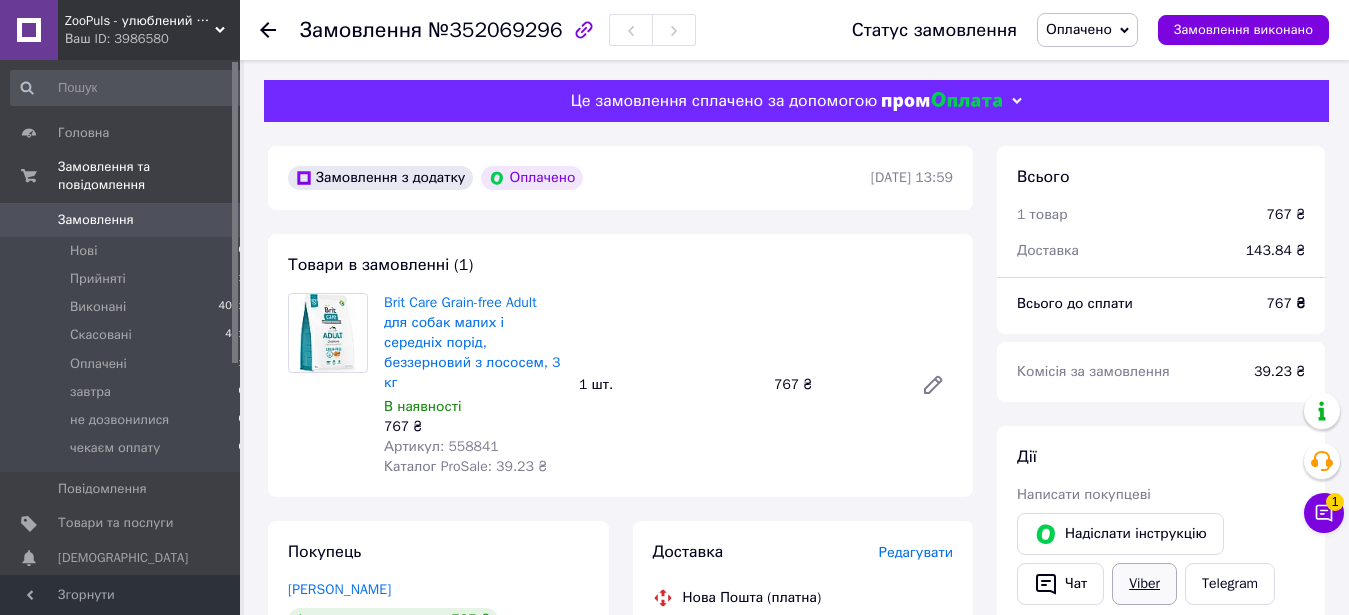click on "Viber" at bounding box center (1144, 584) 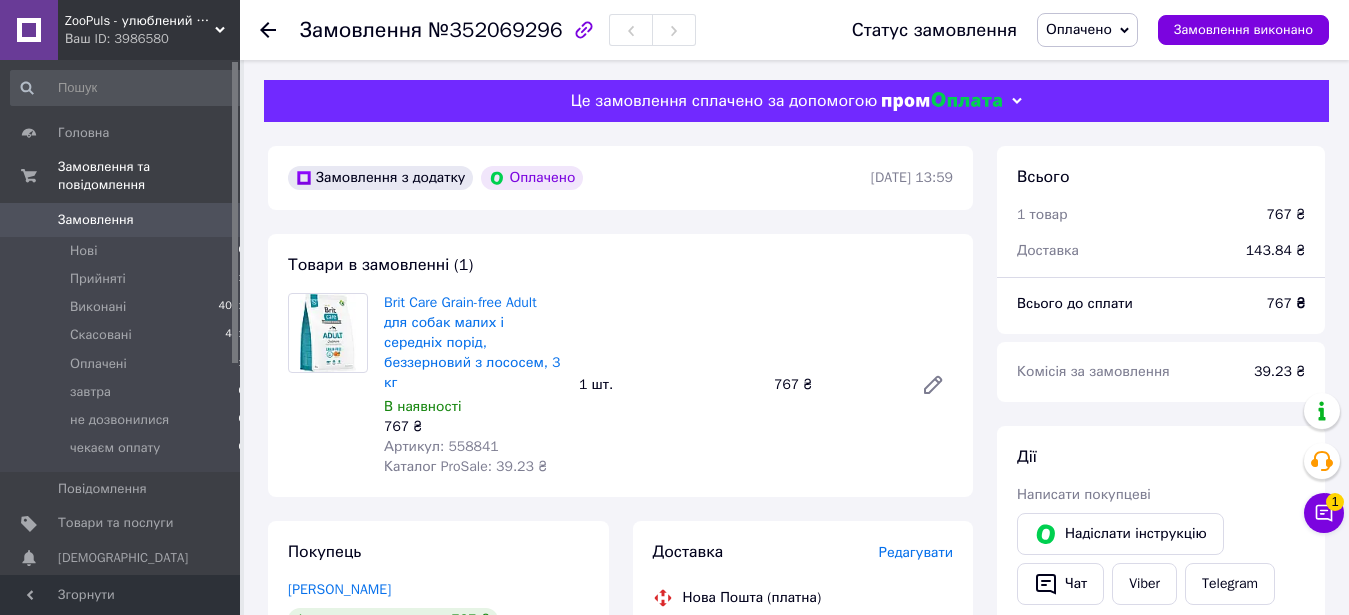 click 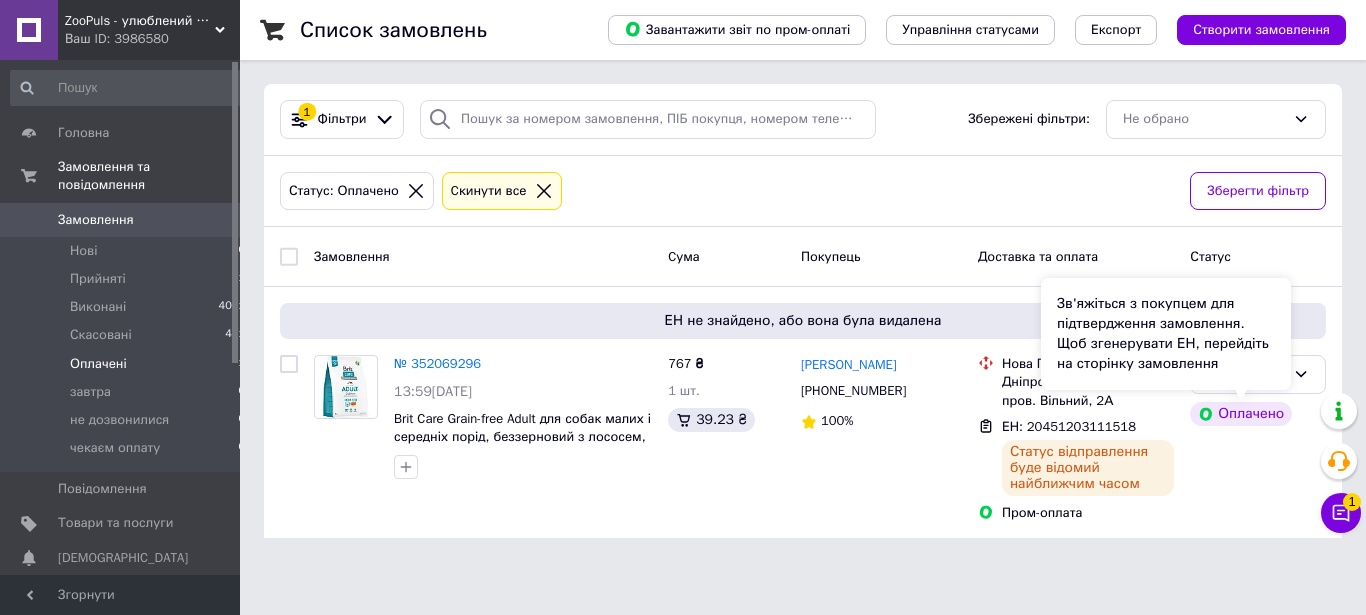 click on "Зв'яжіться з покупцем для підтвердження замовлення.
Щоб згенерувати ЕН, перейдіть на сторінку замовлення" at bounding box center [1166, 334] 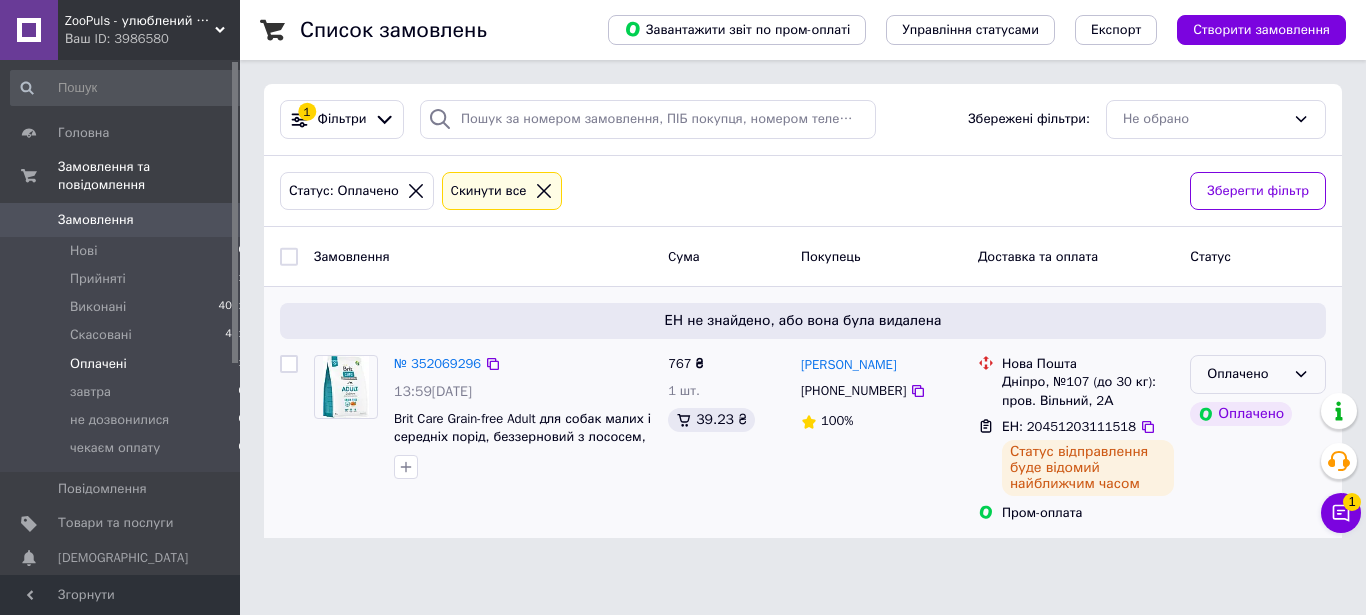 click 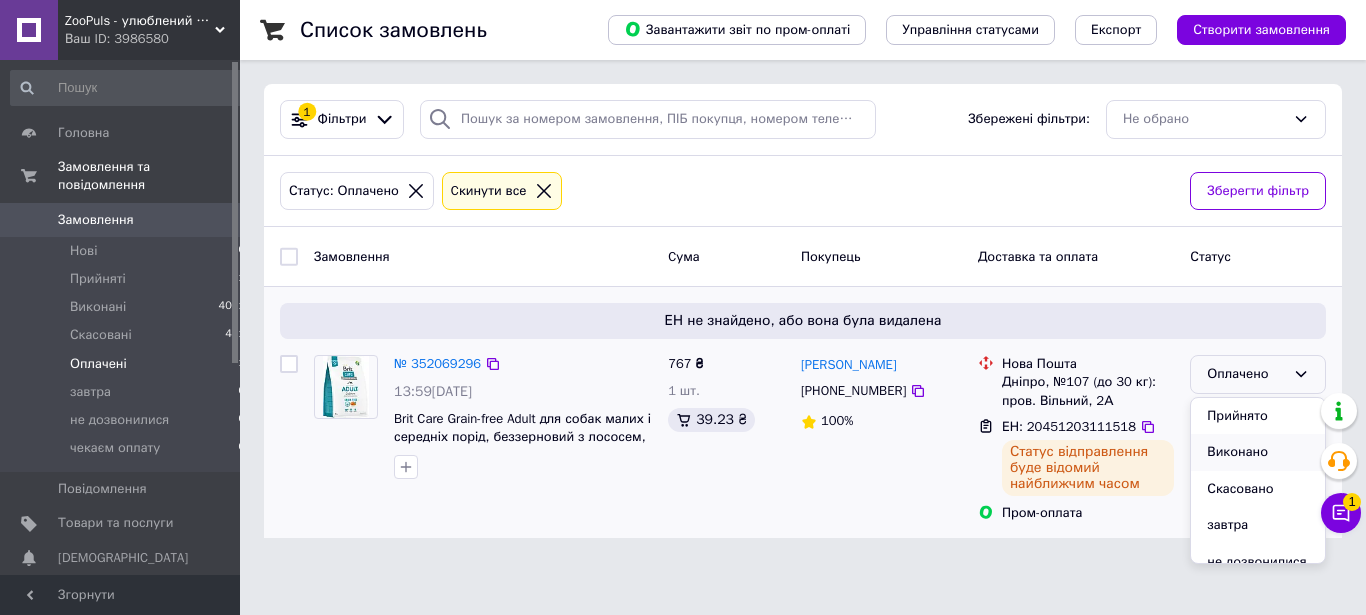click on "Виконано" at bounding box center (1258, 452) 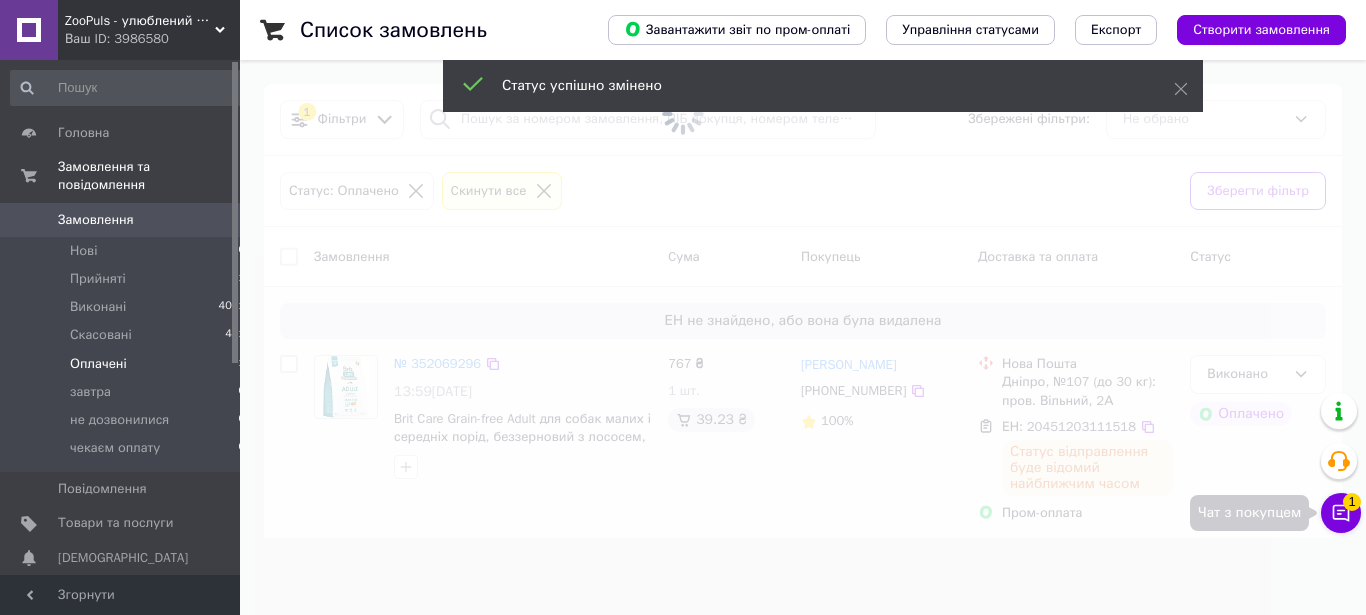 click 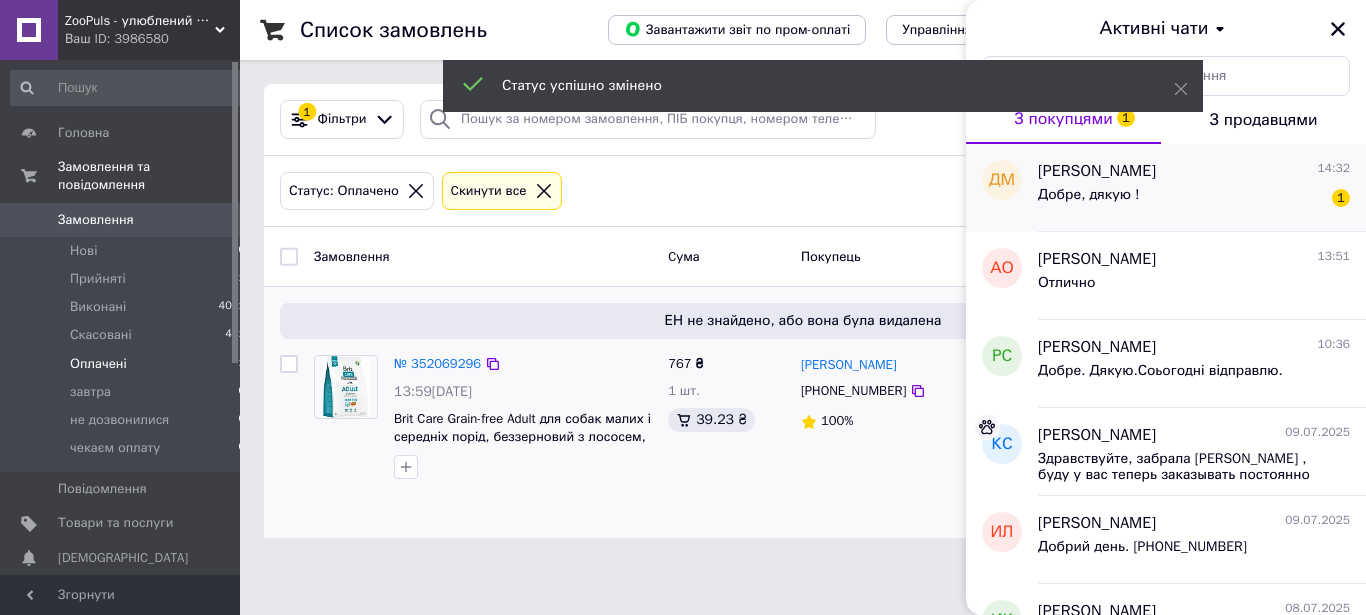 click on "Добре, дякую ! 1" at bounding box center [1194, 199] 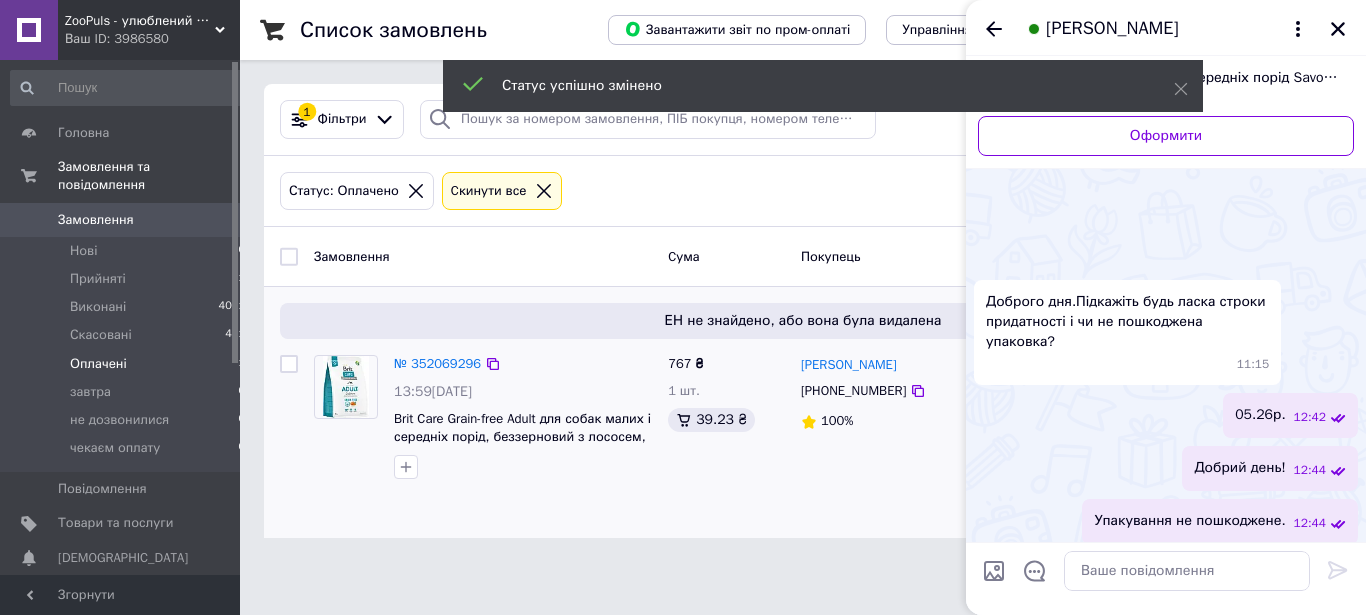scroll, scrollTop: 411, scrollLeft: 0, axis: vertical 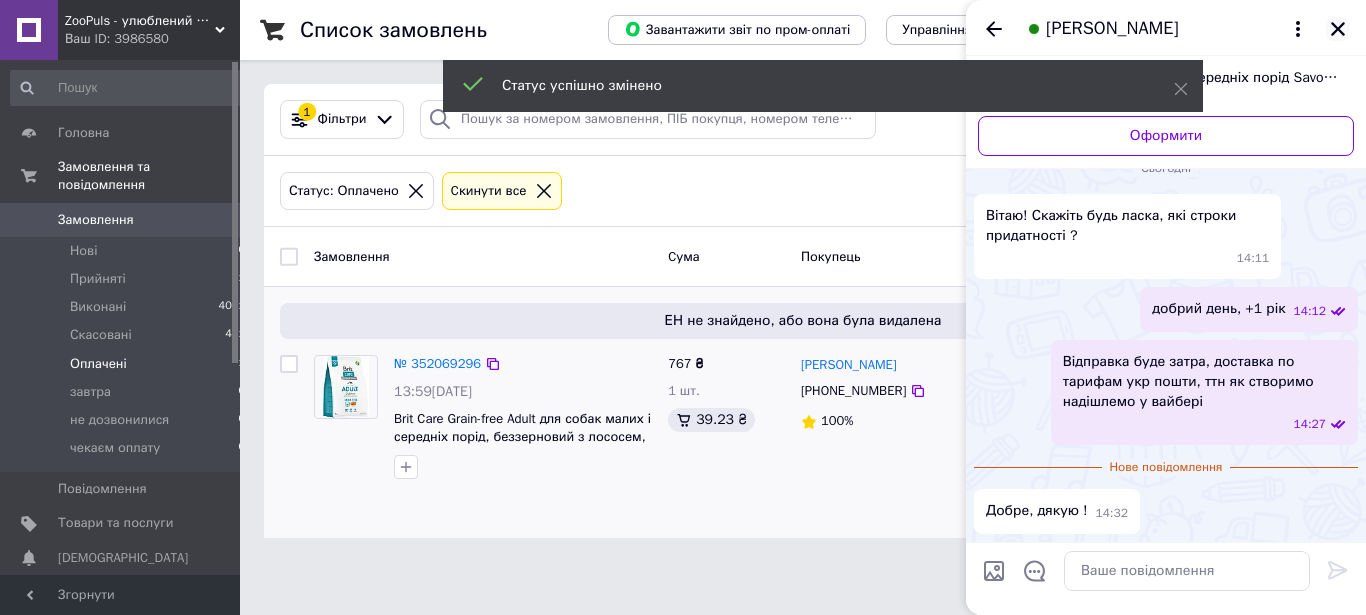 click 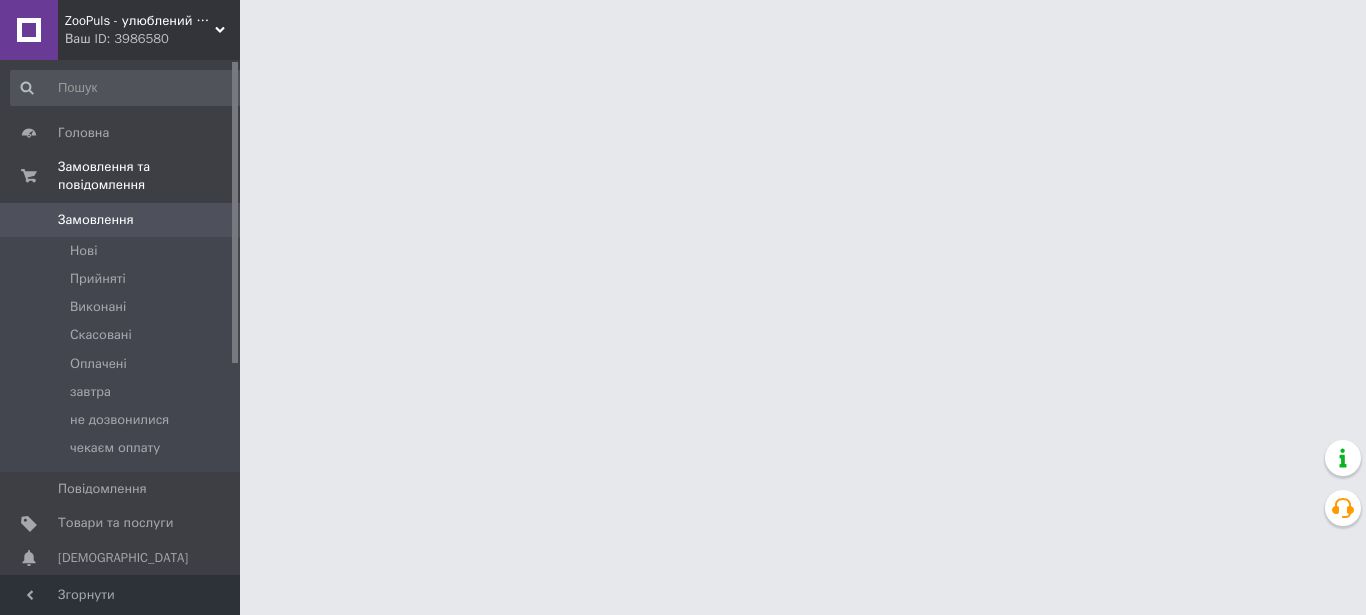 scroll, scrollTop: 0, scrollLeft: 0, axis: both 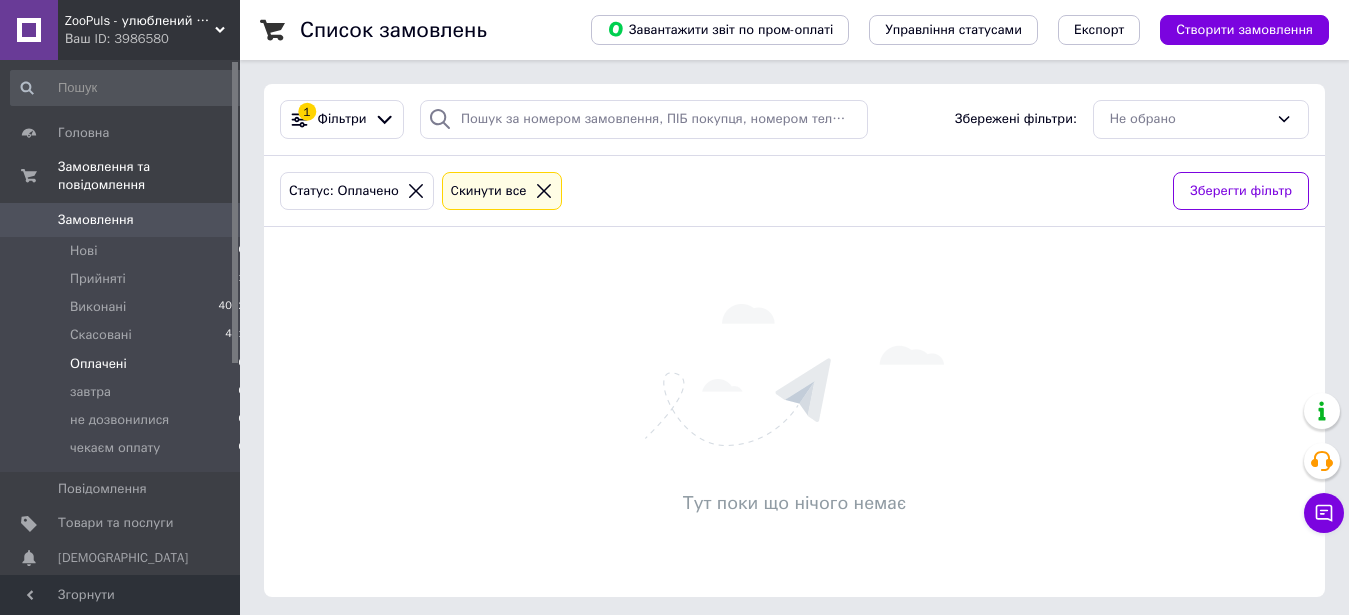 click on "ZooPuls - улюблений зоомагазин для пухнастиків" at bounding box center [140, 21] 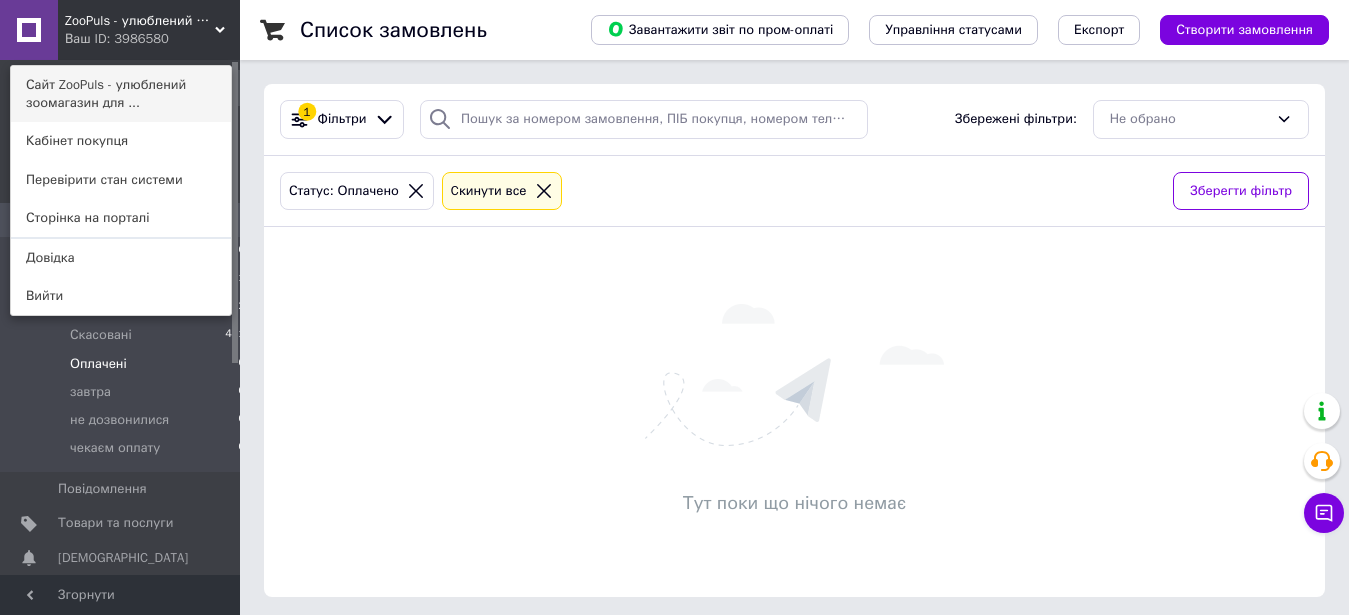 click on "Сайт ZooPuls - улюблений зоомагазин для ..." at bounding box center [121, 94] 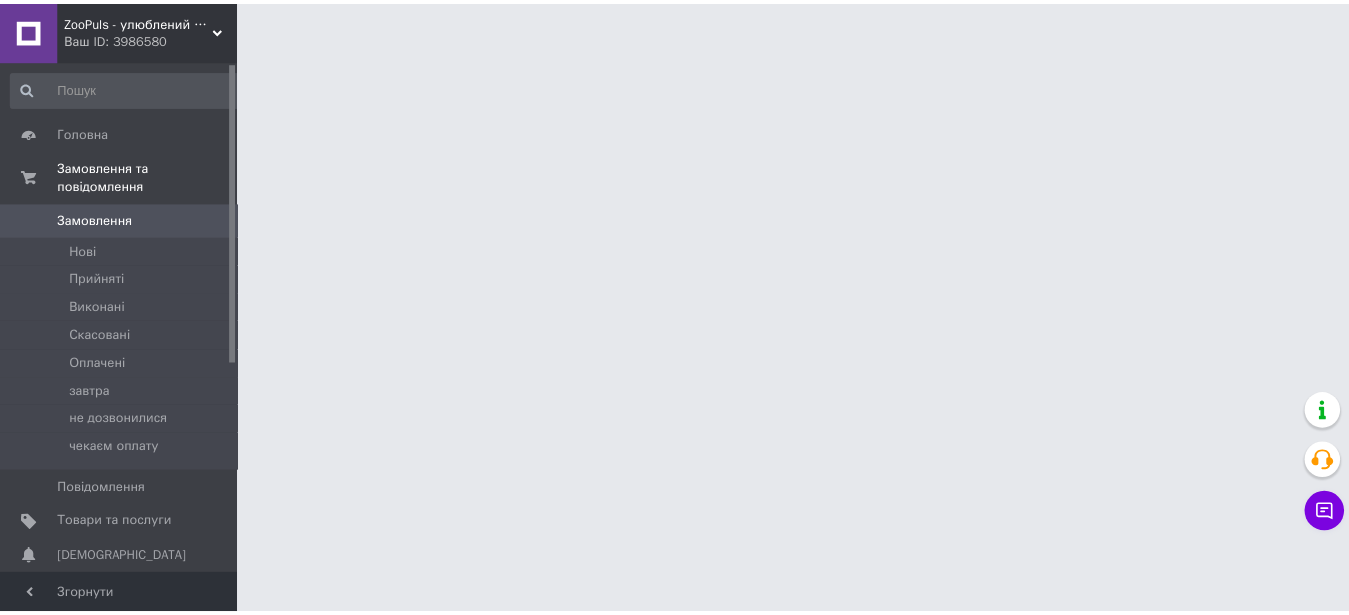 scroll, scrollTop: 0, scrollLeft: 0, axis: both 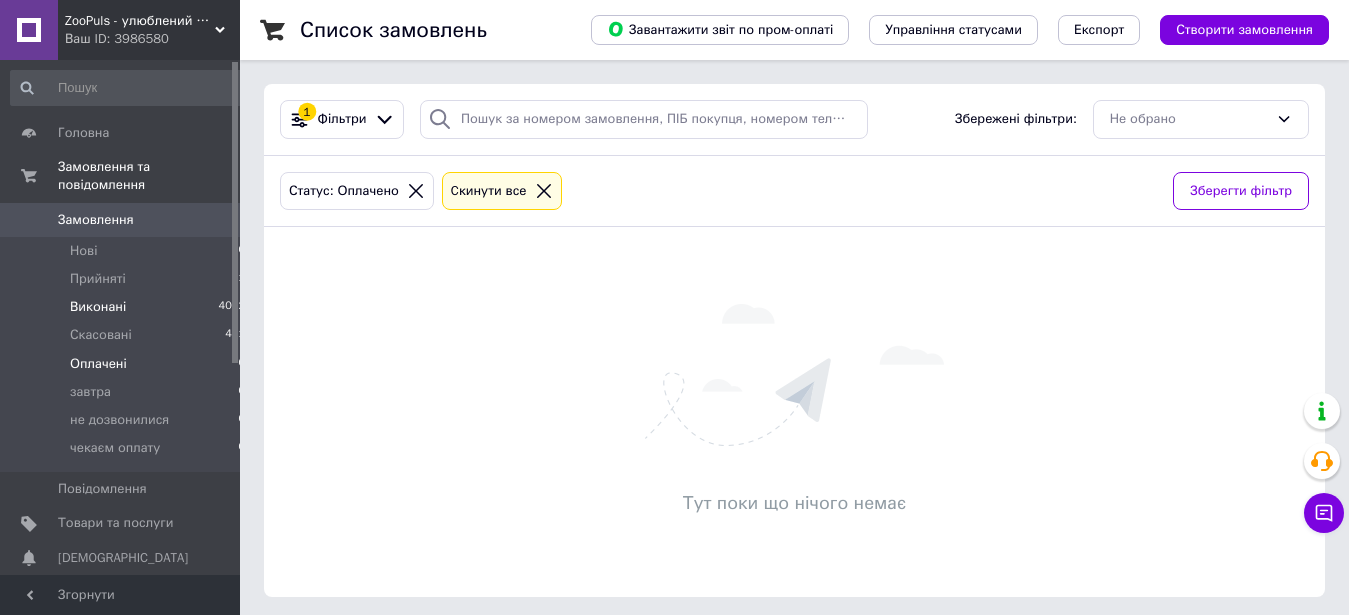 click on "Виконані 4052" at bounding box center (128, 307) 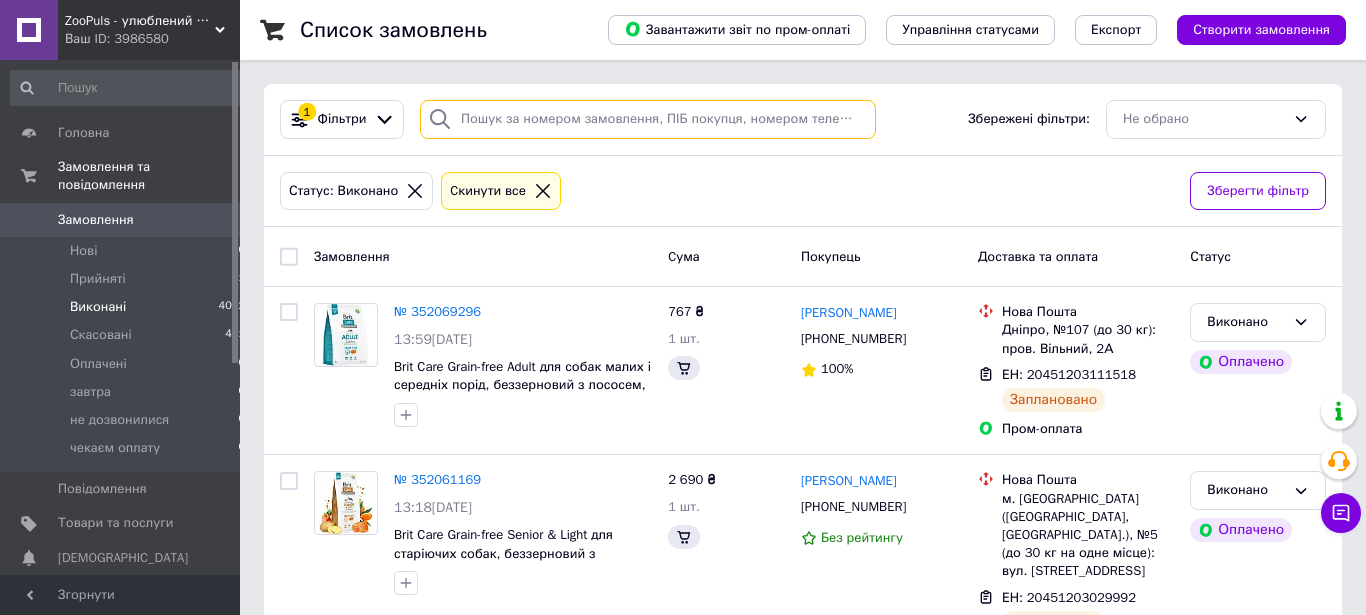 click at bounding box center (648, 119) 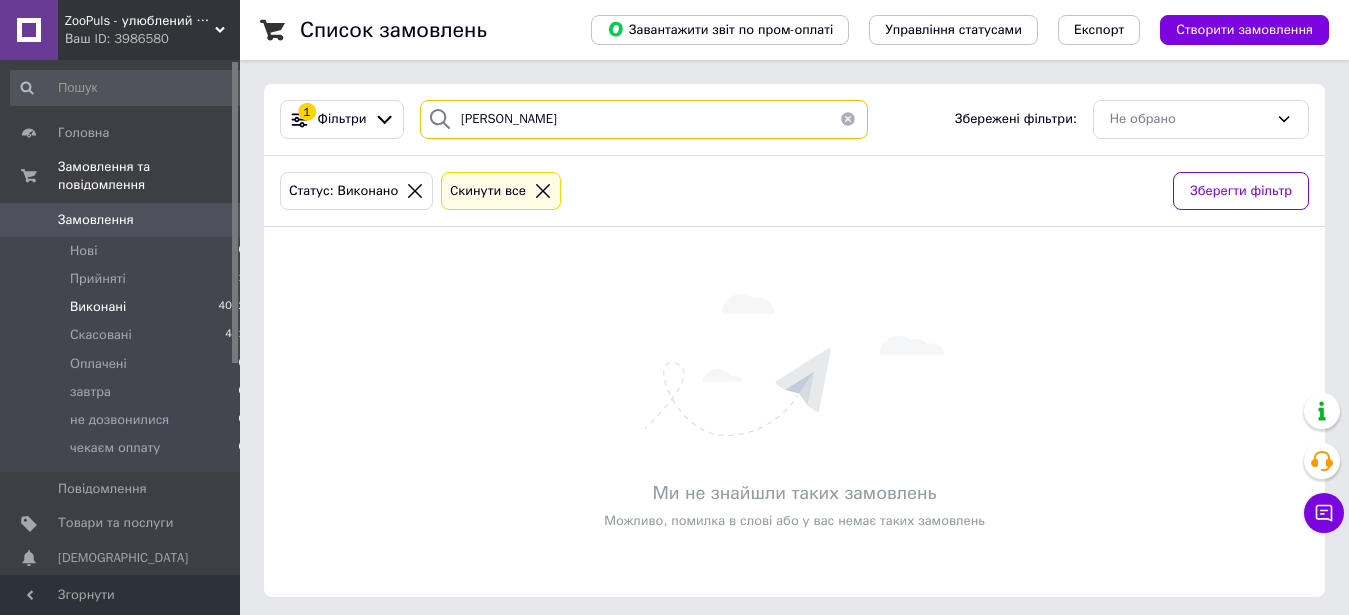 type on "поворозник" 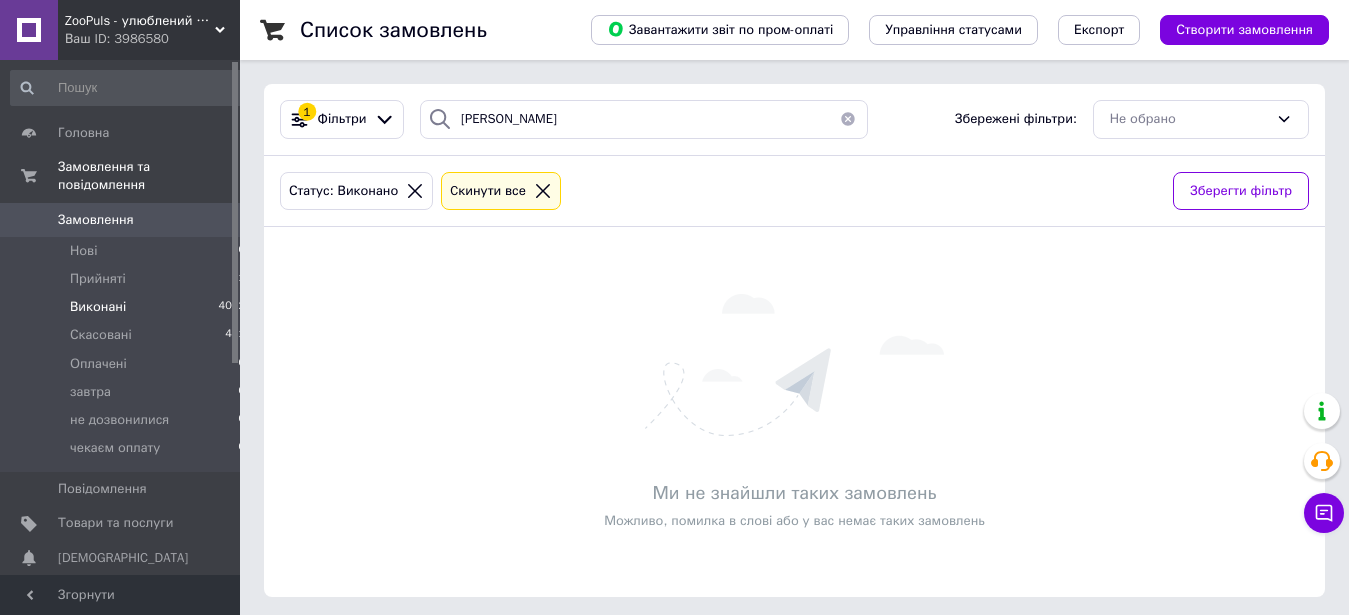 click on "ZooPuls - улюблений зоомагазин для пухнастиків" at bounding box center [140, 21] 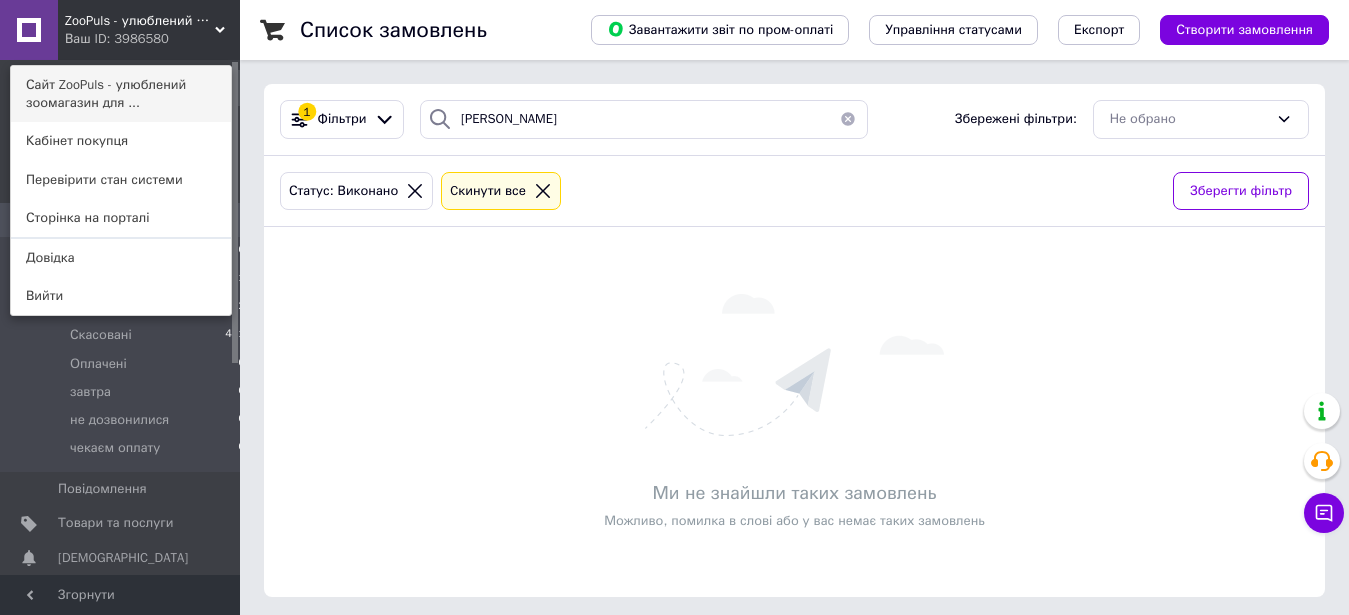 click on "Сайт ZooPuls - улюблений зоомагазин для ..." at bounding box center [121, 94] 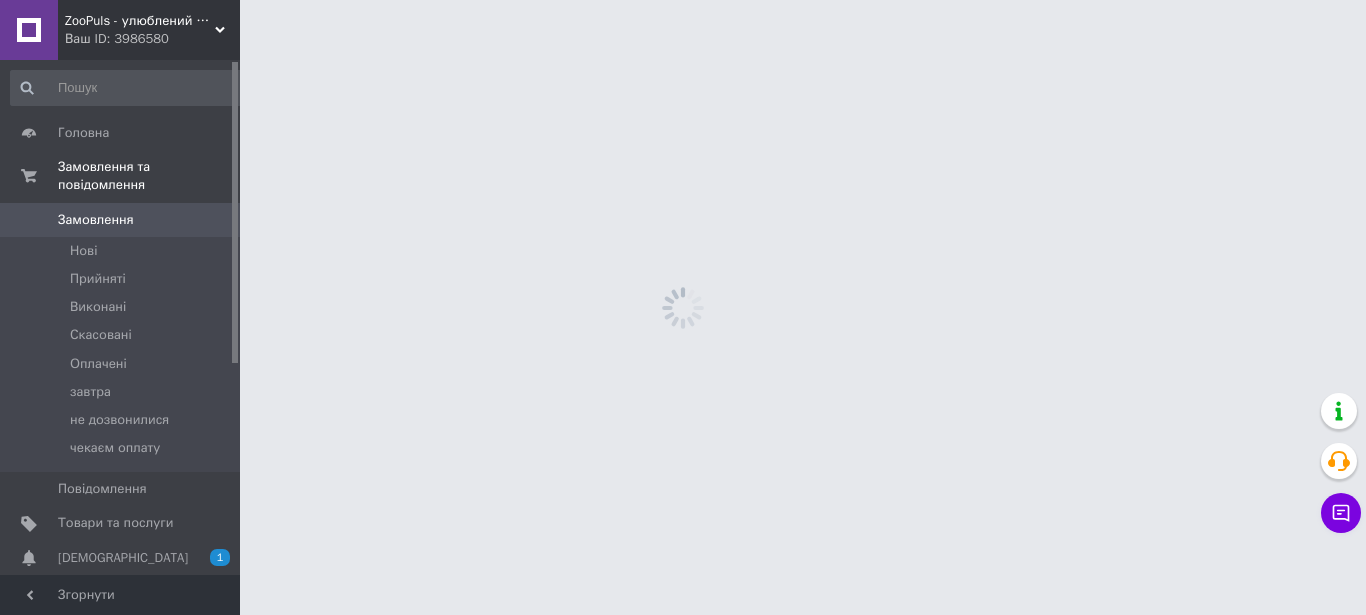 scroll, scrollTop: 0, scrollLeft: 0, axis: both 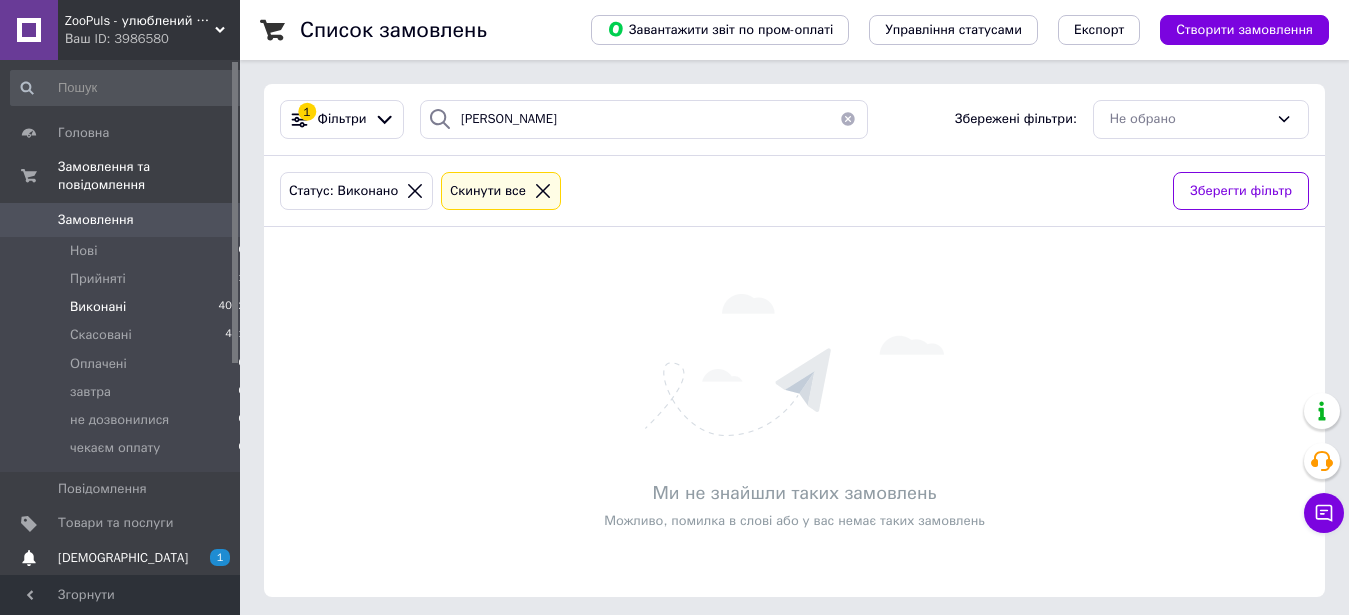 click on "1 0" at bounding box center [212, 558] 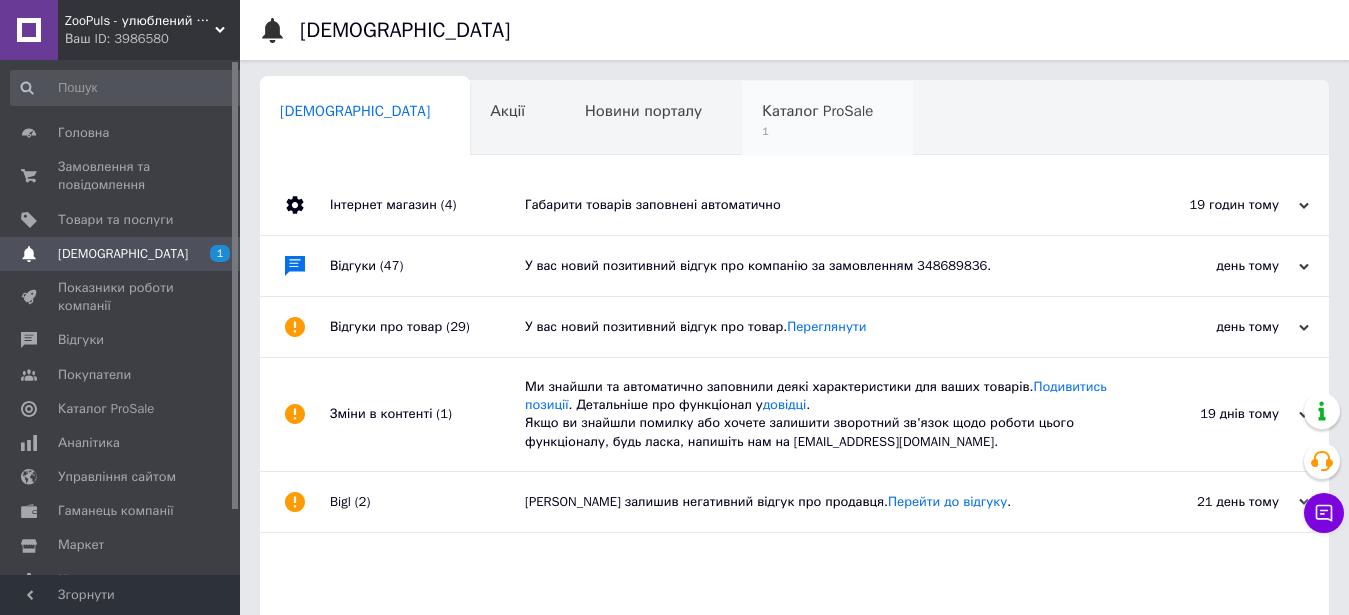 click on "1" at bounding box center (817, 131) 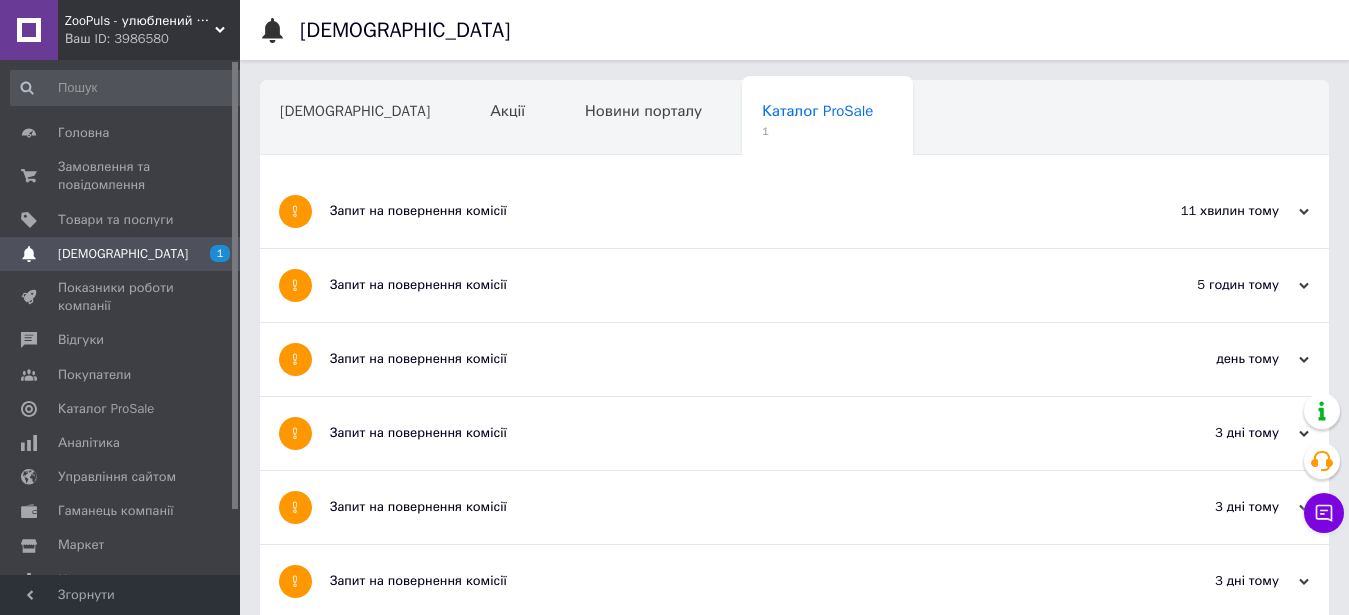 click on "Запит на повернення комісії" at bounding box center (719, 211) 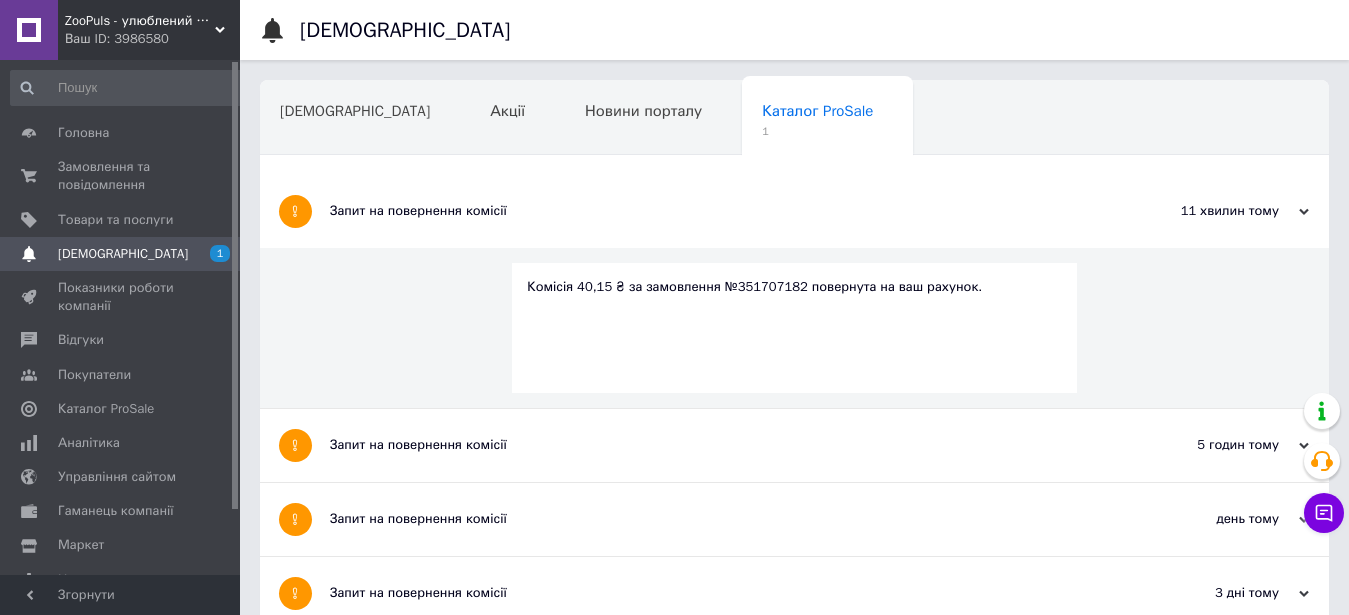click on "Запит на повернення комісії" at bounding box center (719, 211) 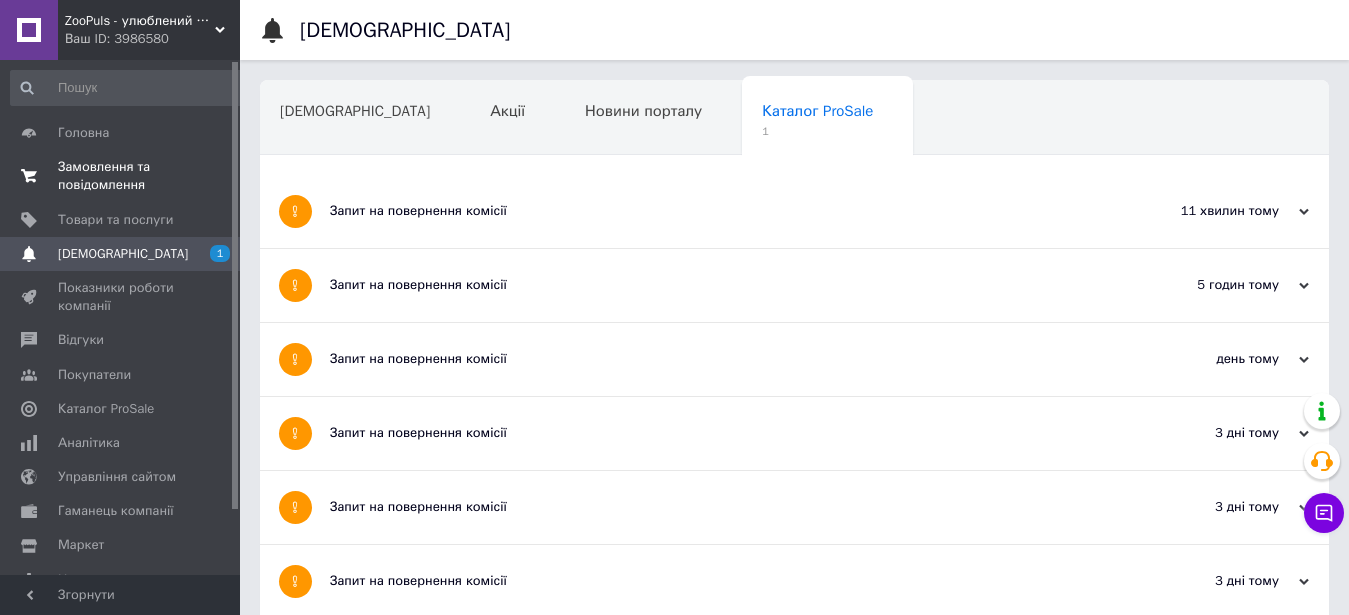 click on "Замовлення та повідомлення" at bounding box center [121, 176] 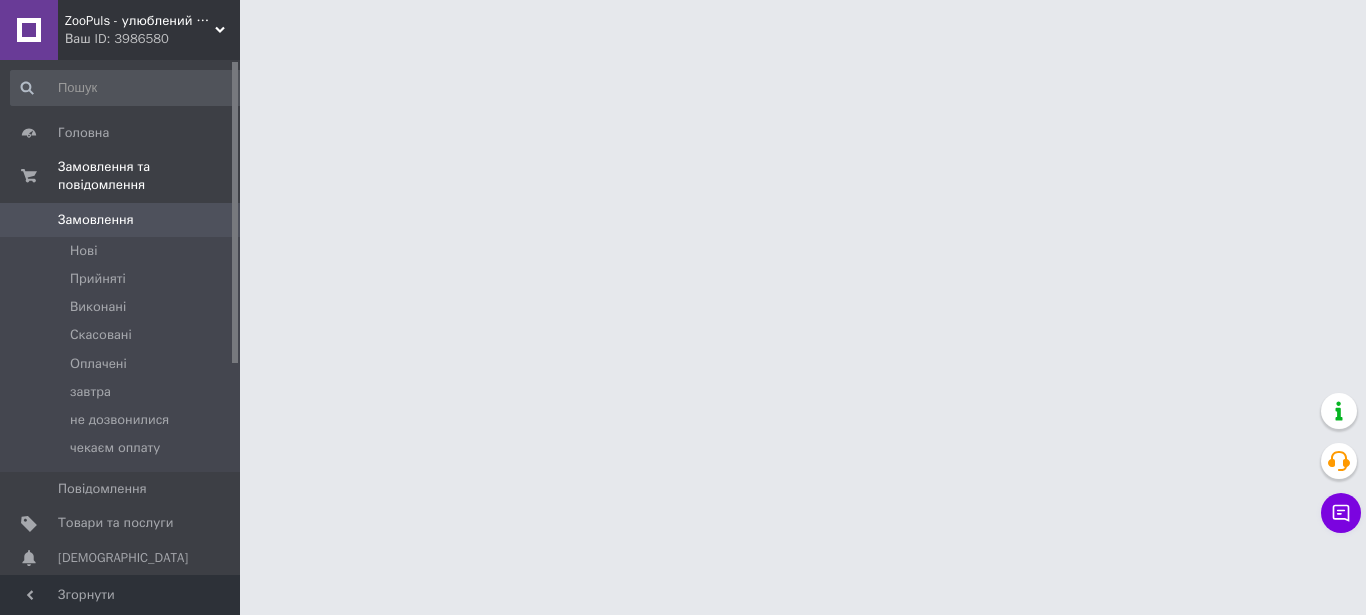 scroll, scrollTop: 0, scrollLeft: 0, axis: both 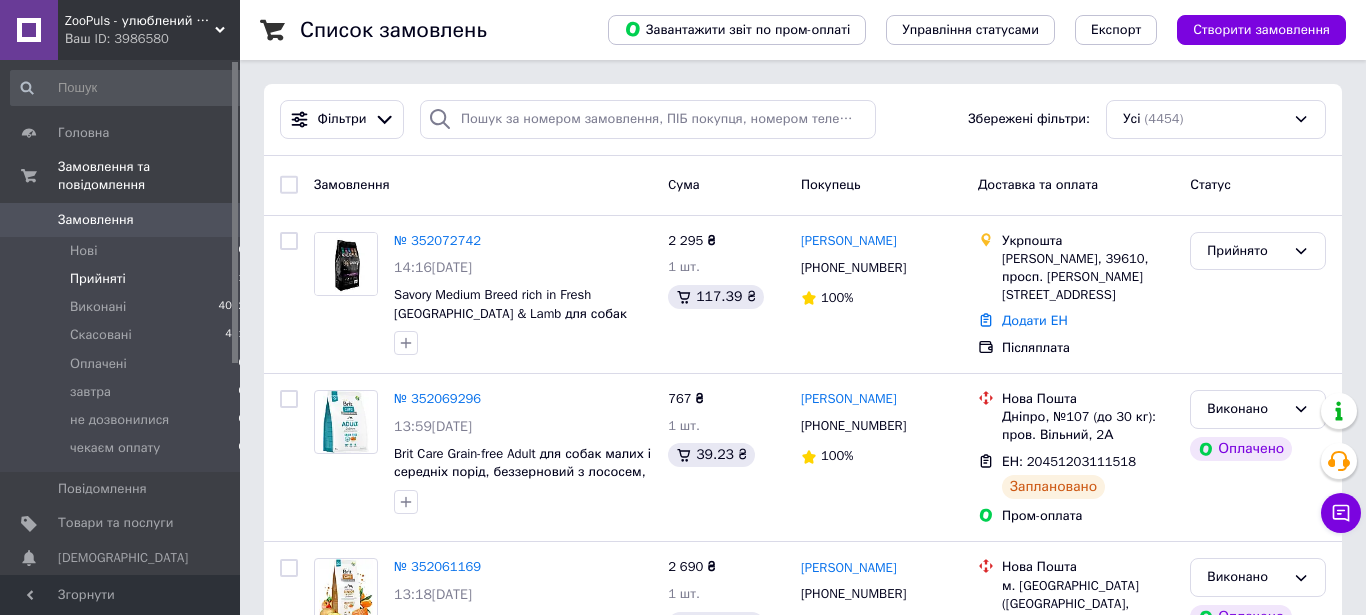 click on "Прийняті 1" at bounding box center [128, 279] 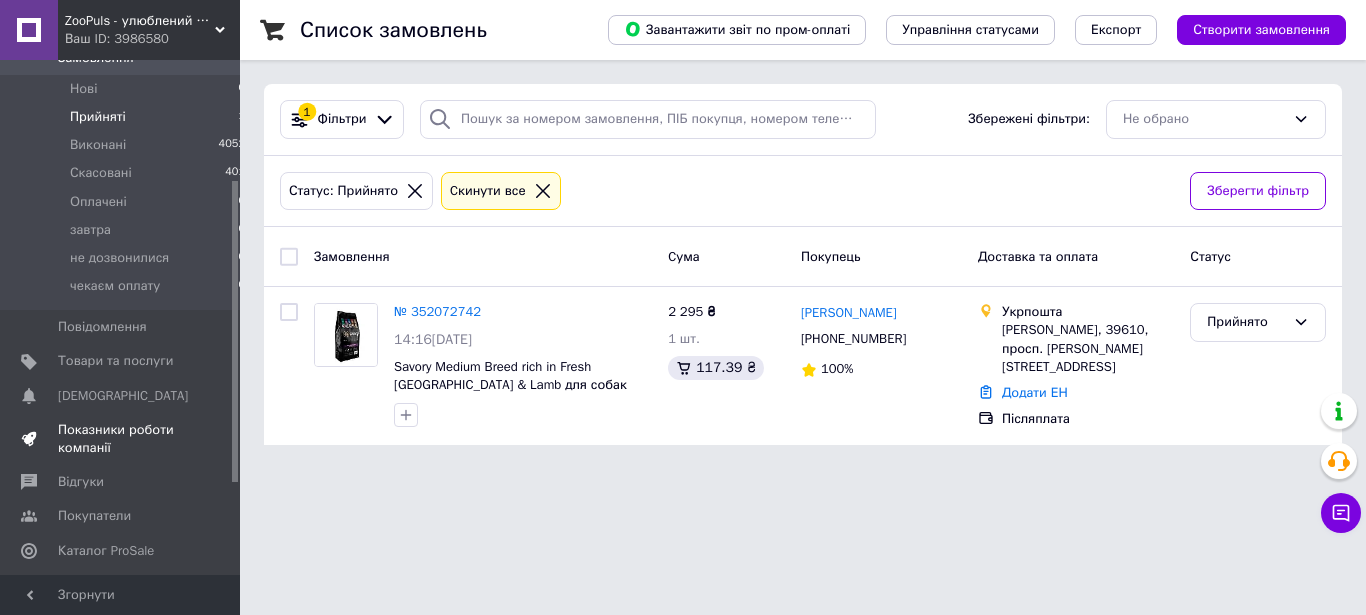 scroll, scrollTop: 306, scrollLeft: 0, axis: vertical 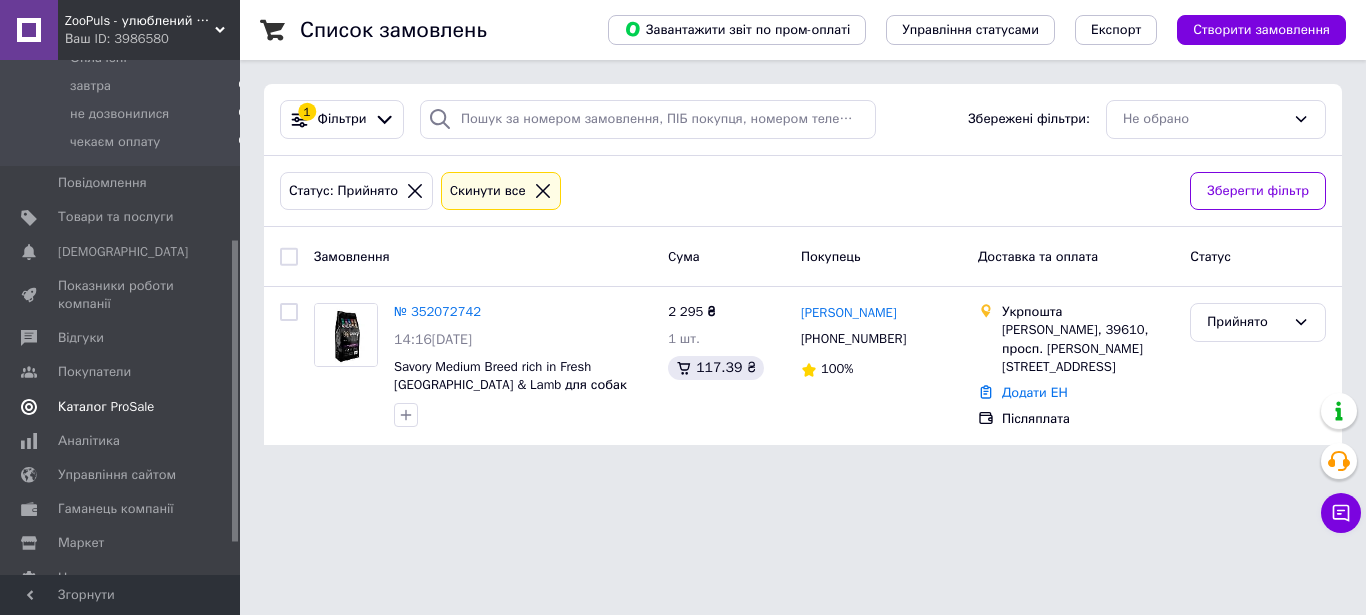 click on "Каталог ProSale" at bounding box center (128, 407) 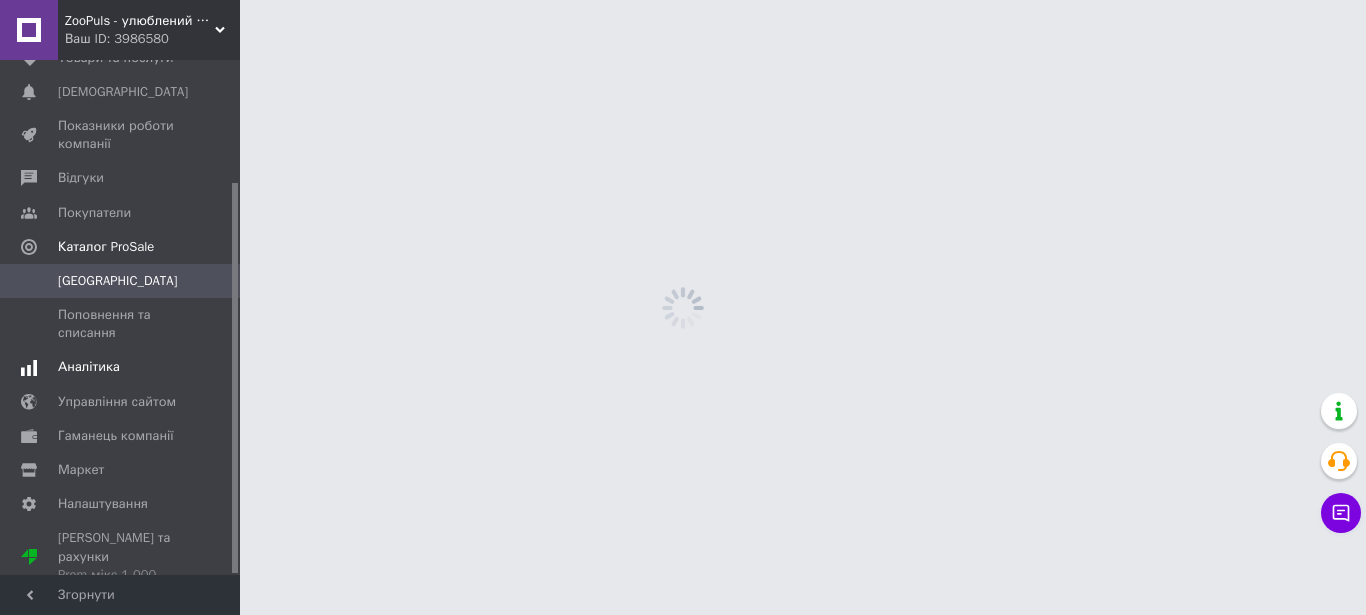 scroll, scrollTop: 161, scrollLeft: 0, axis: vertical 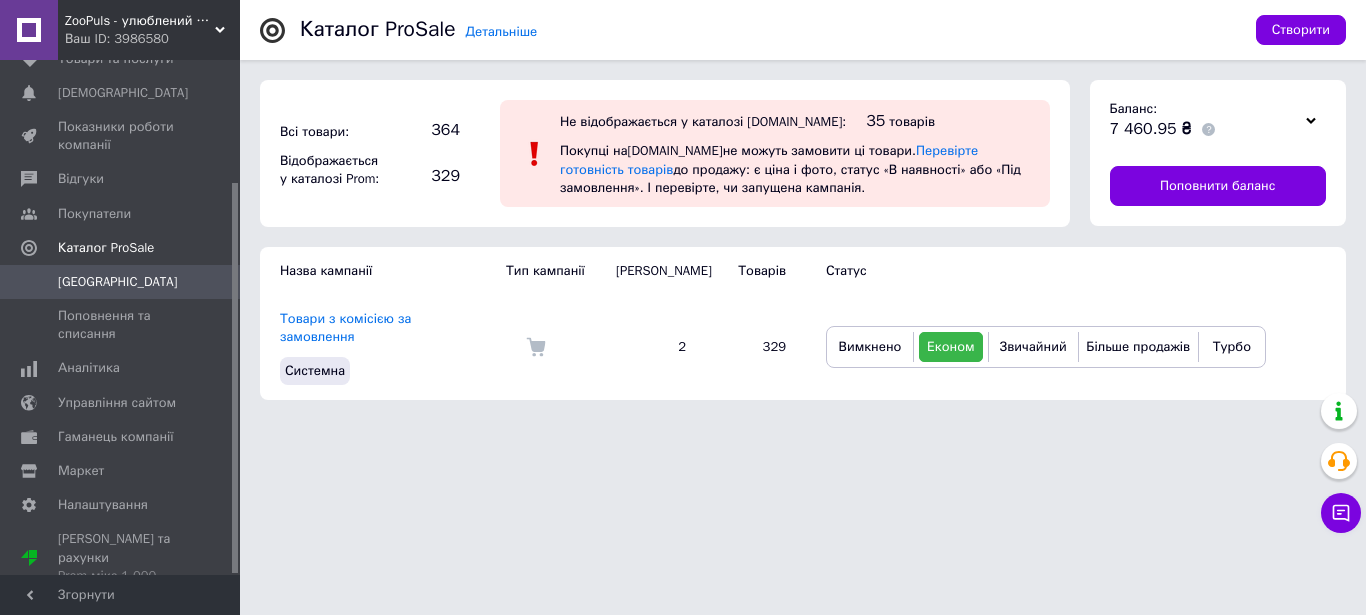 click on "ZooPuls - улюблений зоомагазин для пухнастиків Ваш ID: 3986580 Сайт ZooPuls - улюблений зоомагазин для ... Кабінет покупця Перевірити стан системи Сторінка на порталі Довідка Вийти Головна Замовлення та повідомлення 0 0 Товари та послуги Сповіщення 0 0 Показники роботи компанії Відгуки Покупатели Каталог ProSale Кампанії Поповнення та списання Аналітика Управління сайтом Гаманець компанії Маркет Налаштування Тарифи та рахунки Prom мікс 1 000 Згорнути
Детальніше Каталог ProSale Створити Всі товари: 364 329 35   товарів 2" at bounding box center (683, 210) 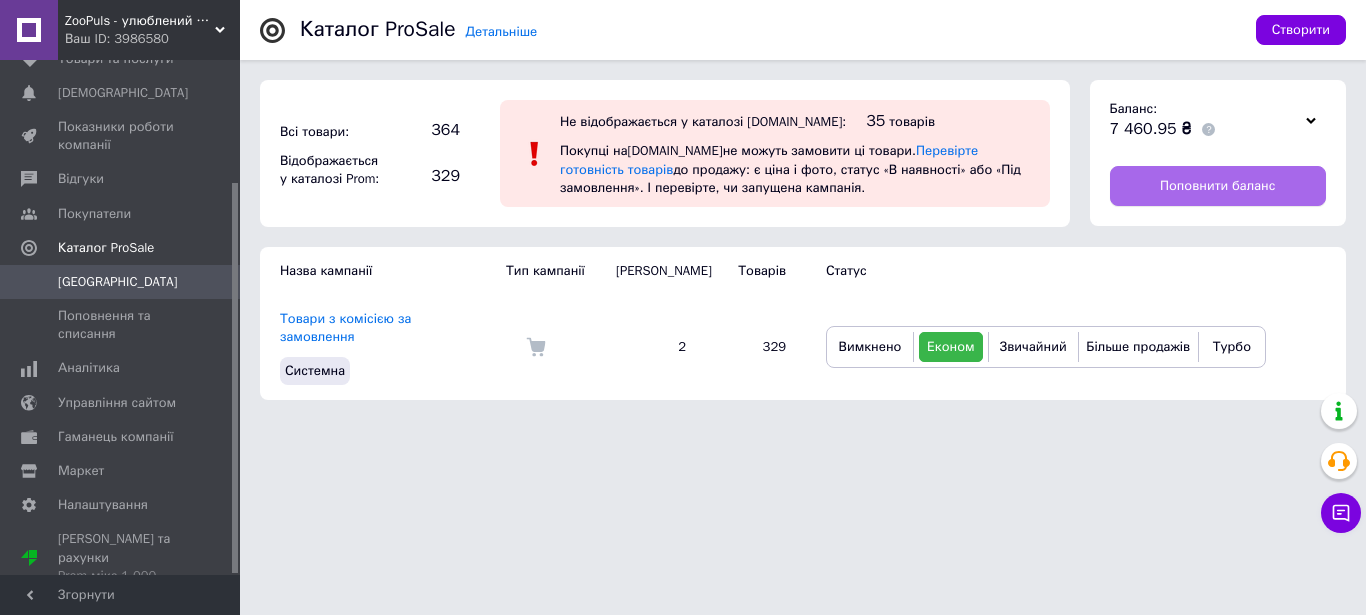 click on "Поповнити баланс" at bounding box center (1218, 186) 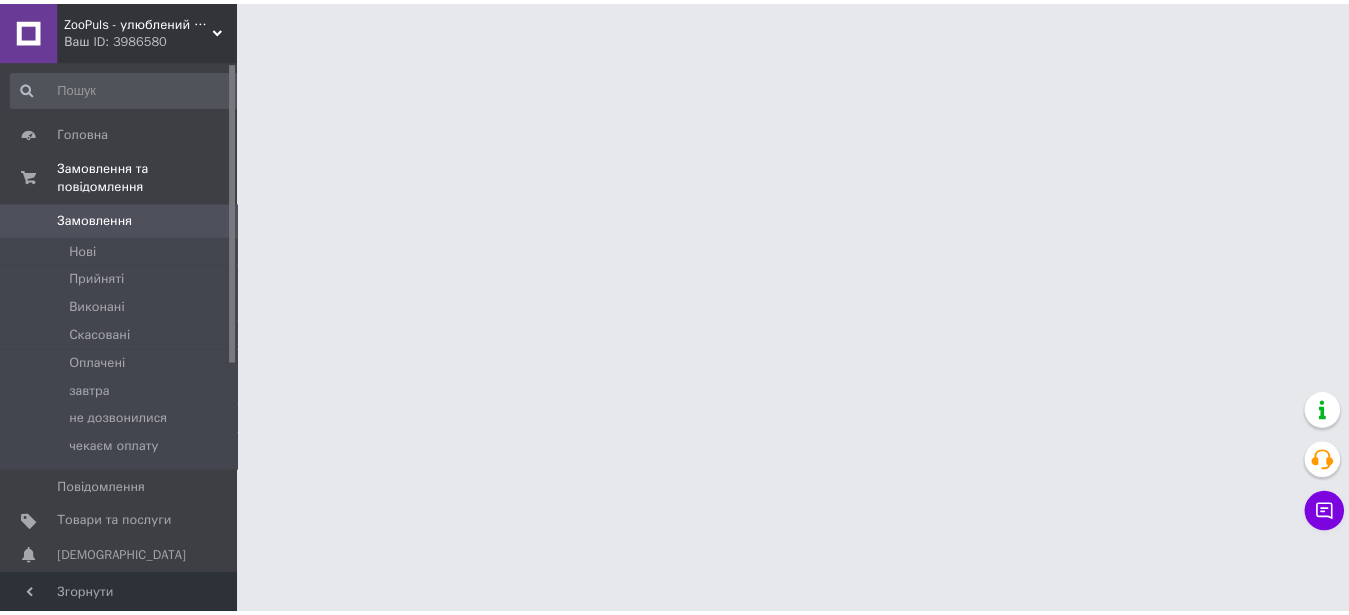 scroll, scrollTop: 0, scrollLeft: 0, axis: both 